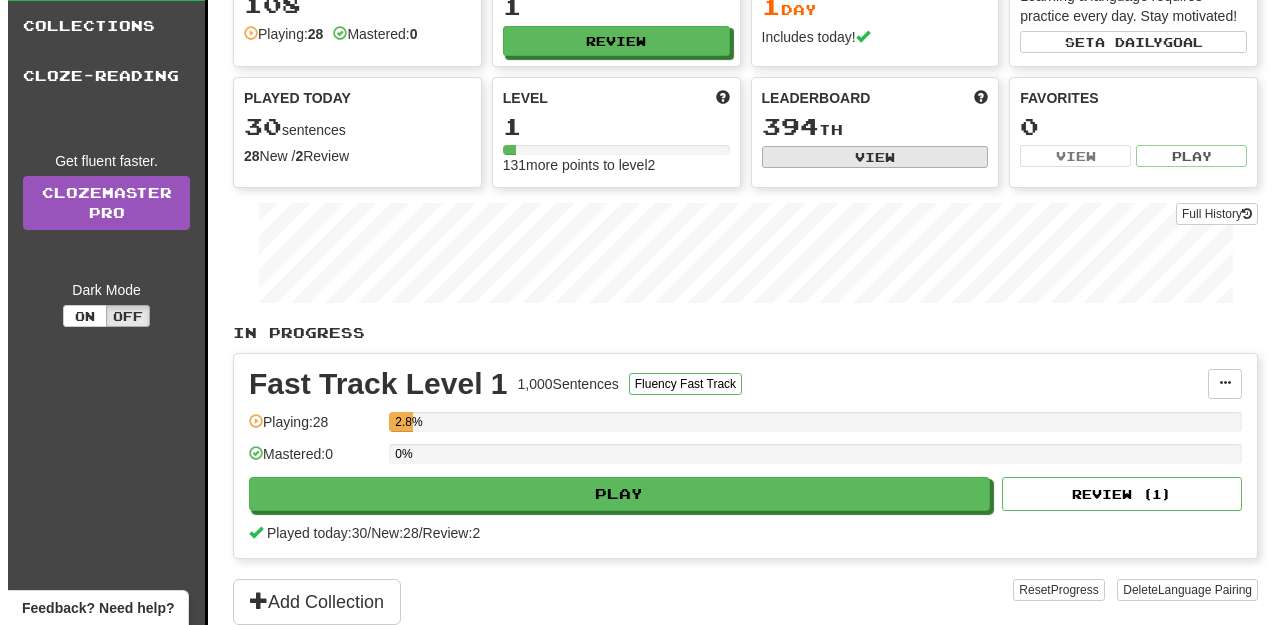 scroll, scrollTop: 148, scrollLeft: 0, axis: vertical 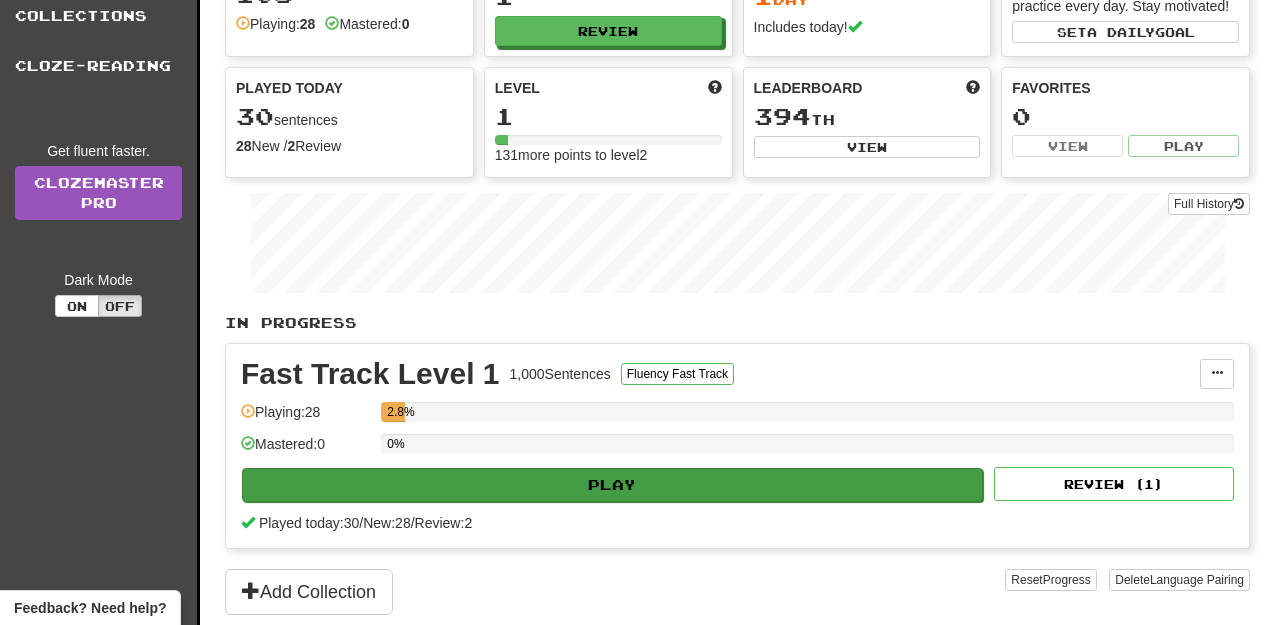 click on "Play" at bounding box center (612, 485) 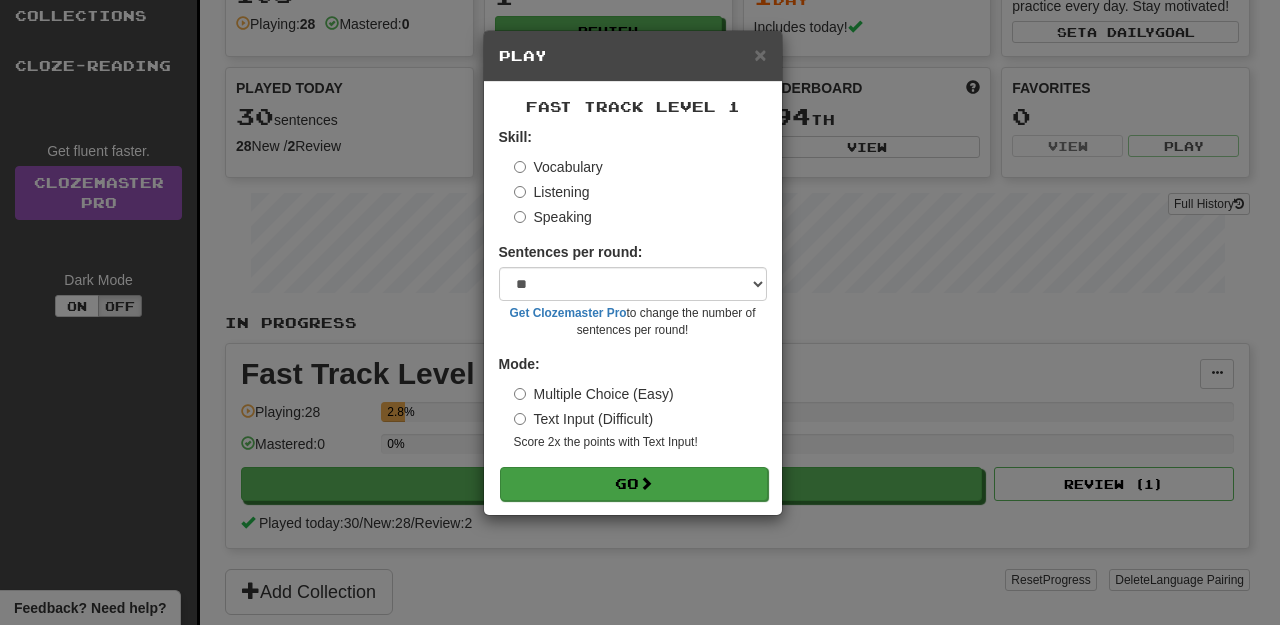 click on "Go" at bounding box center [634, 484] 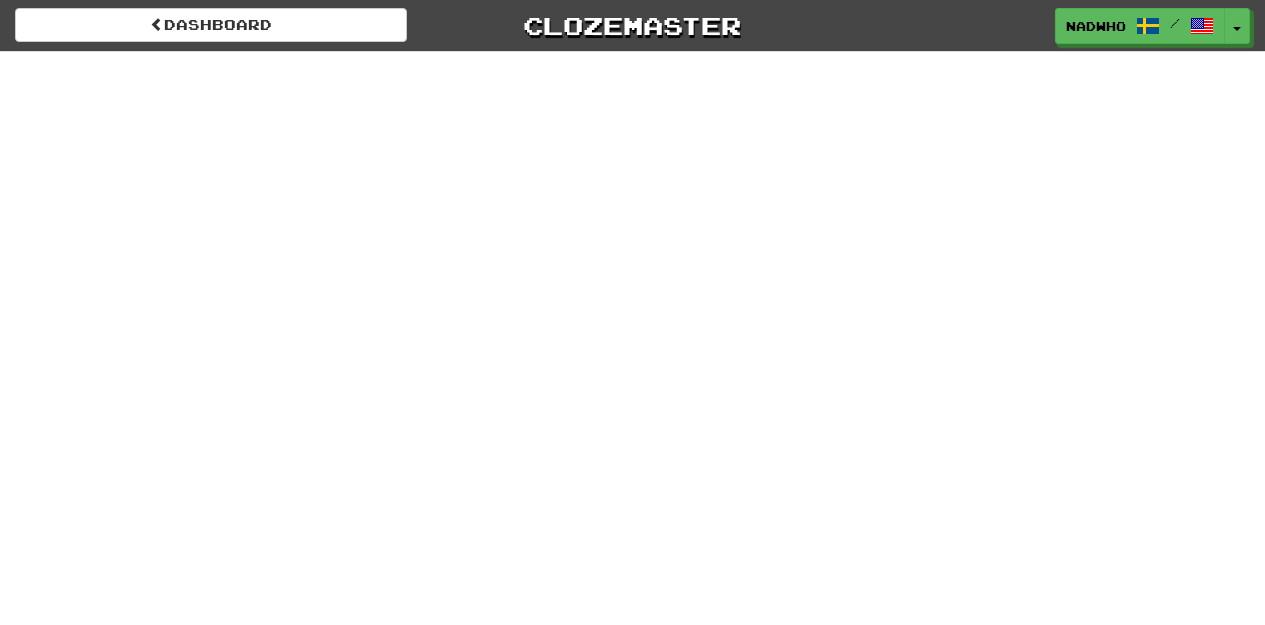 scroll, scrollTop: 0, scrollLeft: 0, axis: both 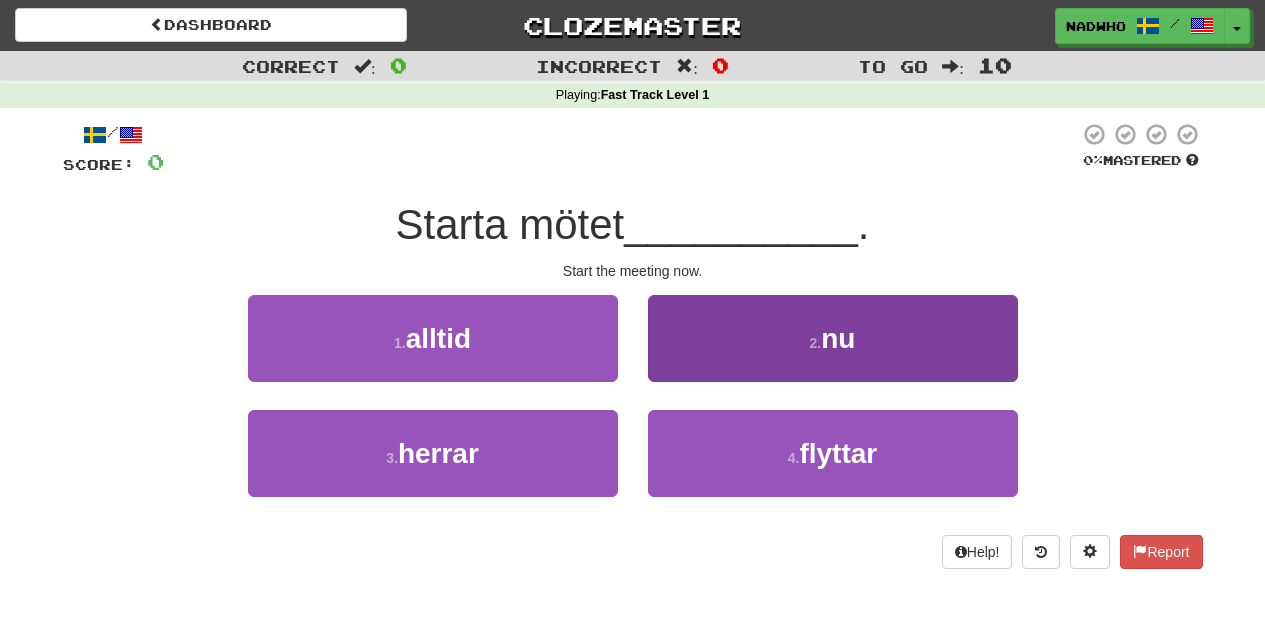 click on "nu" at bounding box center (838, 338) 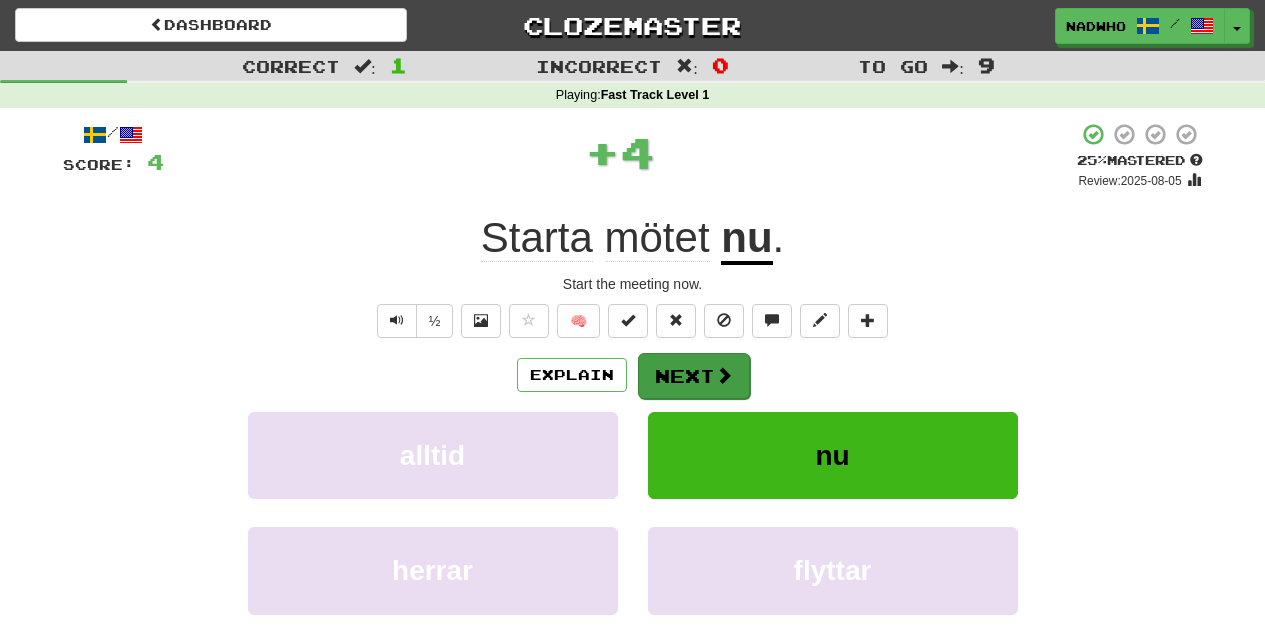 click on "Next" at bounding box center (694, 376) 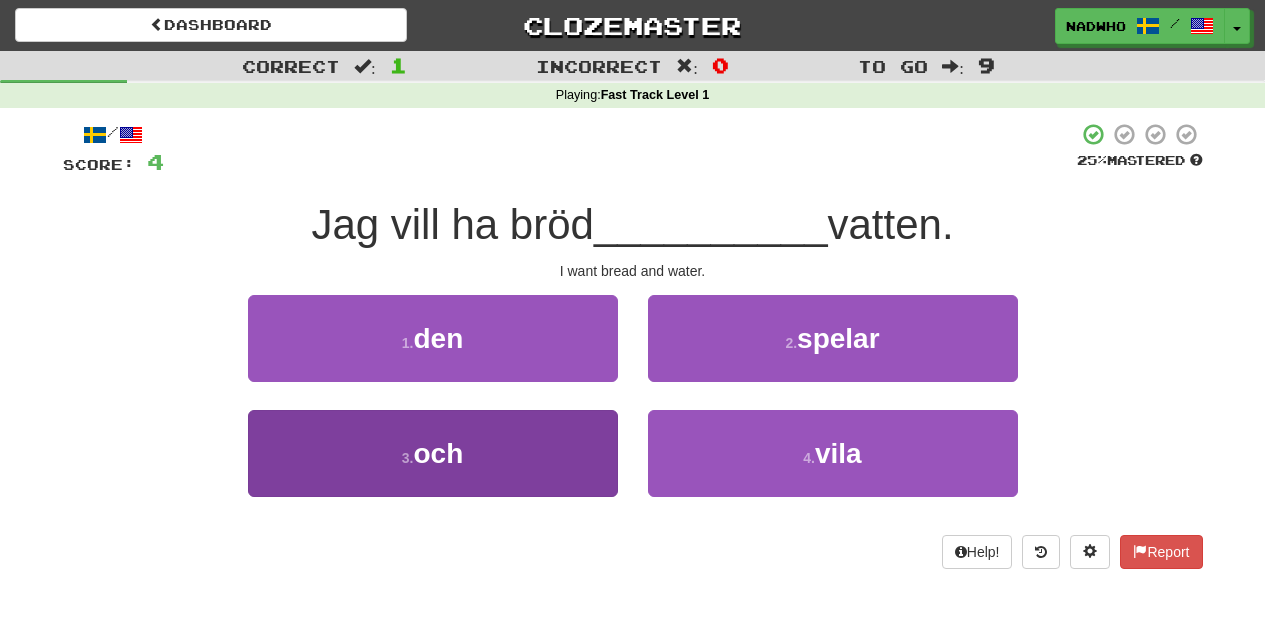click on "3 .  och" at bounding box center (433, 453) 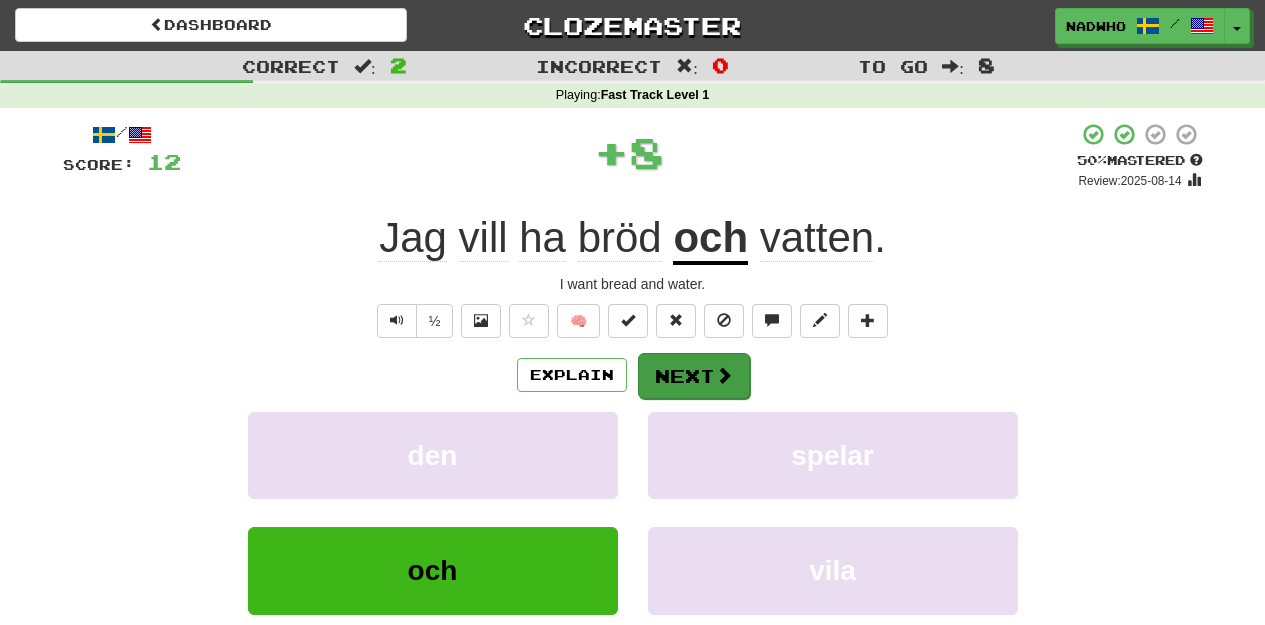 click on "Next" at bounding box center (694, 376) 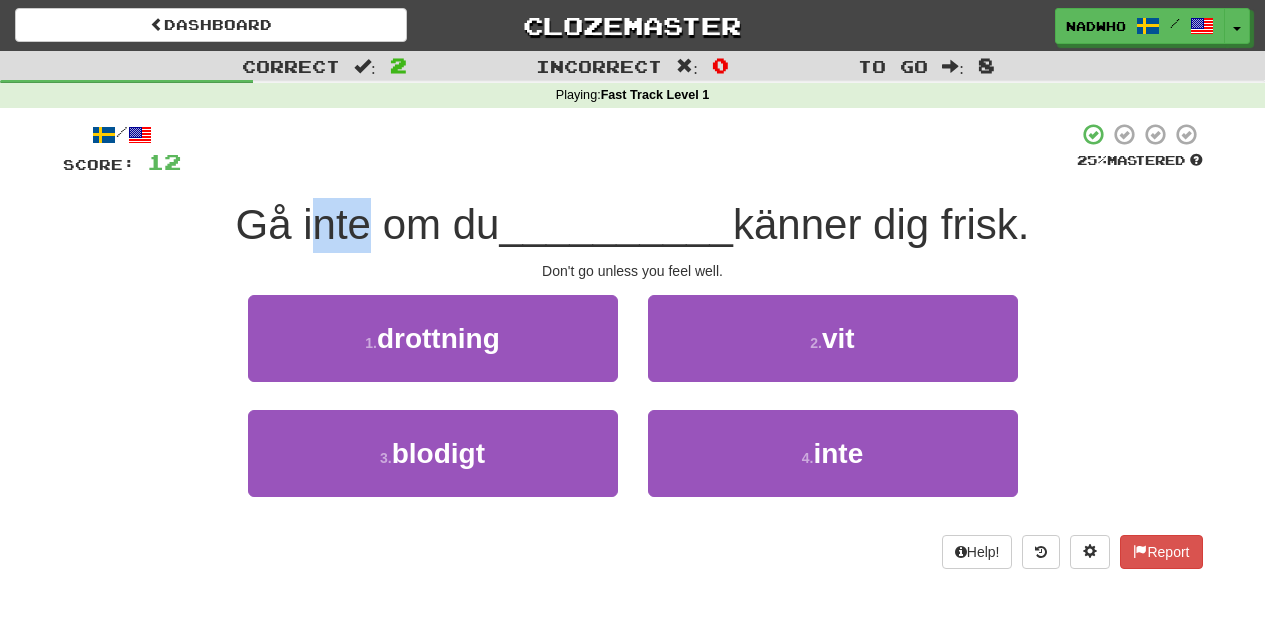 drag, startPoint x: 304, startPoint y: 229, endPoint x: 369, endPoint y: 230, distance: 65.00769 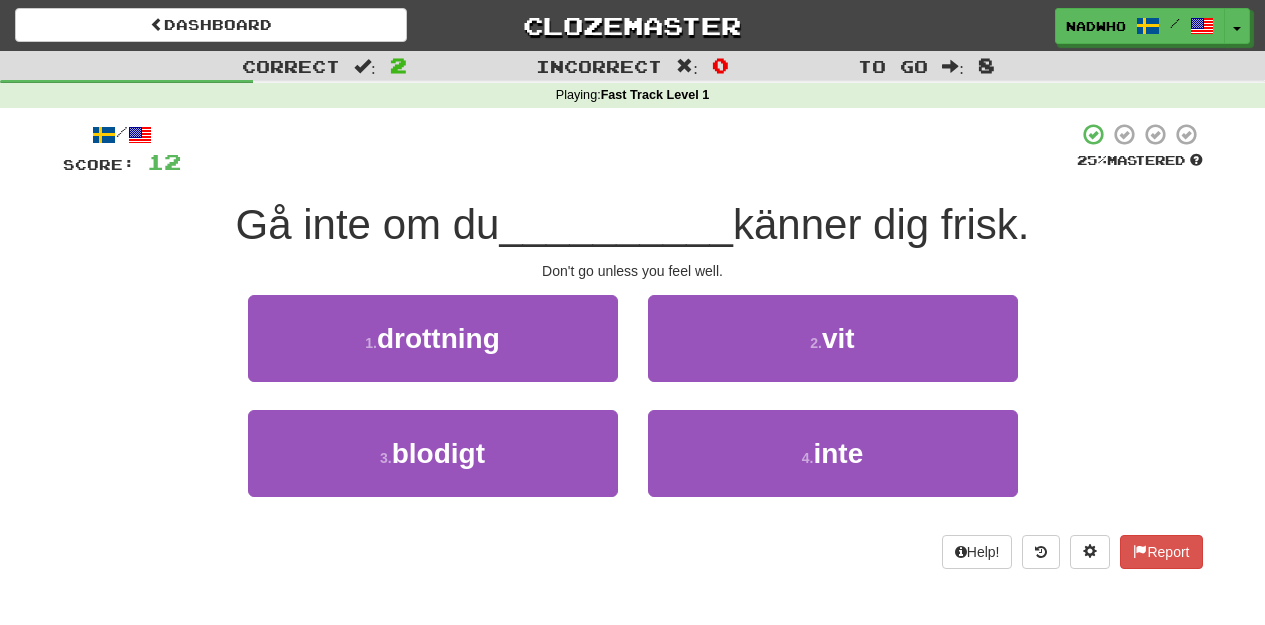 click on "/  Score:   12 25 %  Mastered Gå inte om du  __________  känner dig frisk. Don't go unless you feel well. 1 .  drottning 2 .  vit 3 .  blodigt 4 .  inte  Help!  Report" at bounding box center (633, 345) 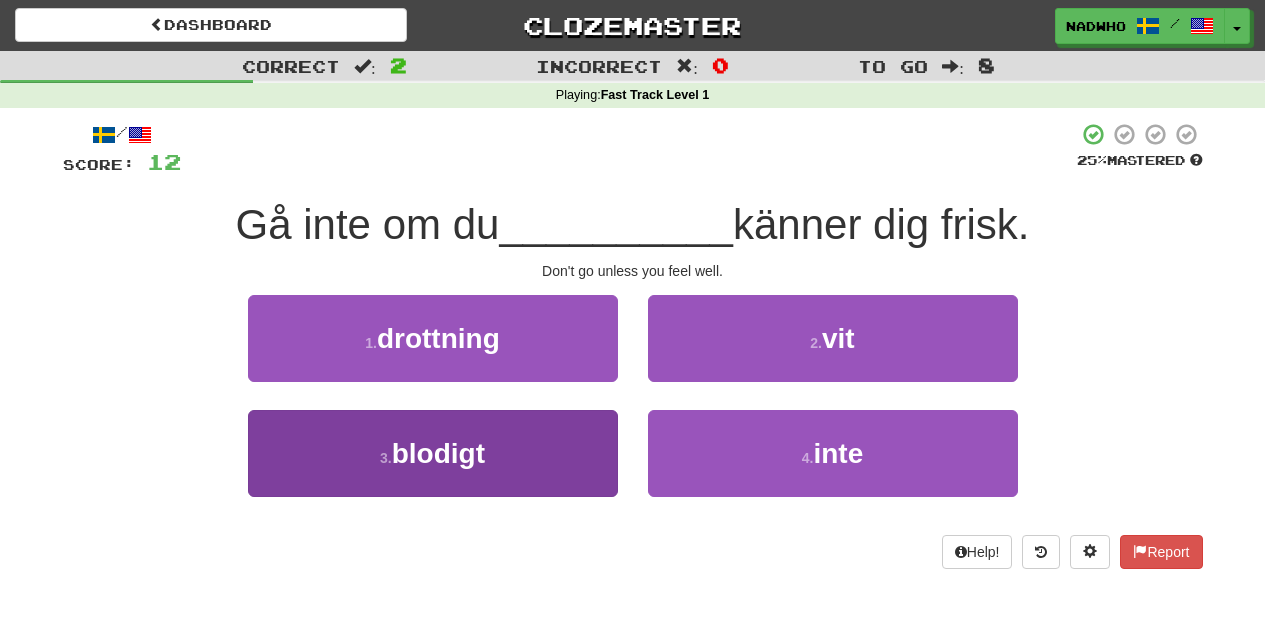 click on "3 .  blodigt" at bounding box center [433, 453] 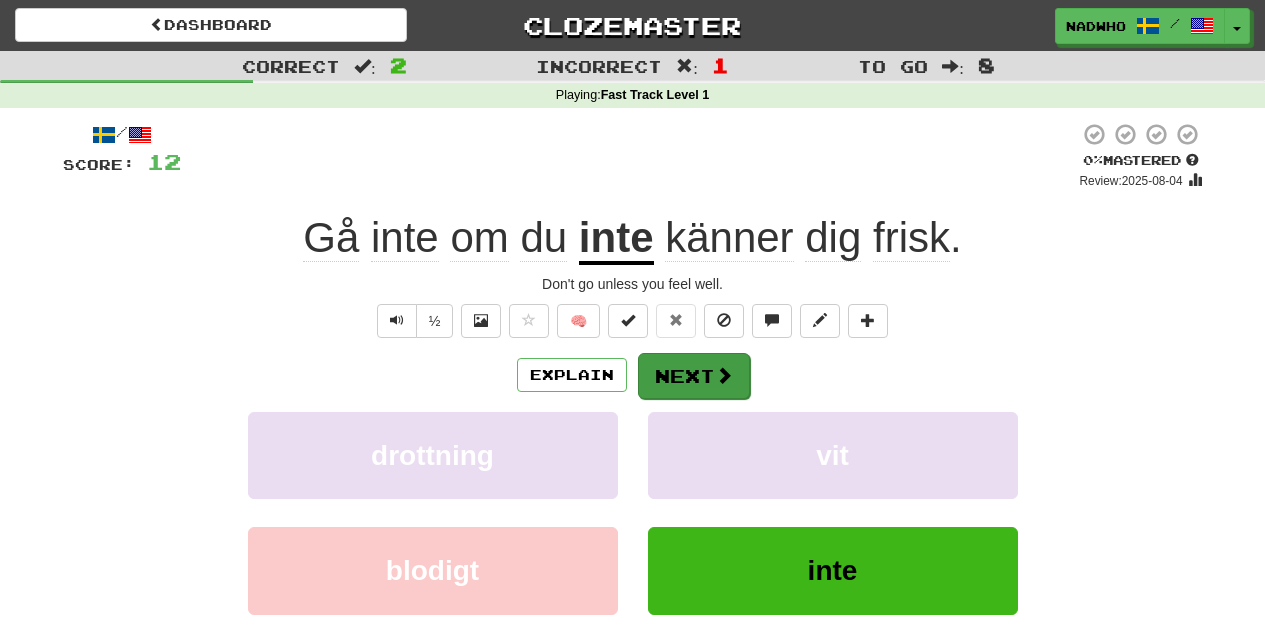 click on "Next" at bounding box center [694, 376] 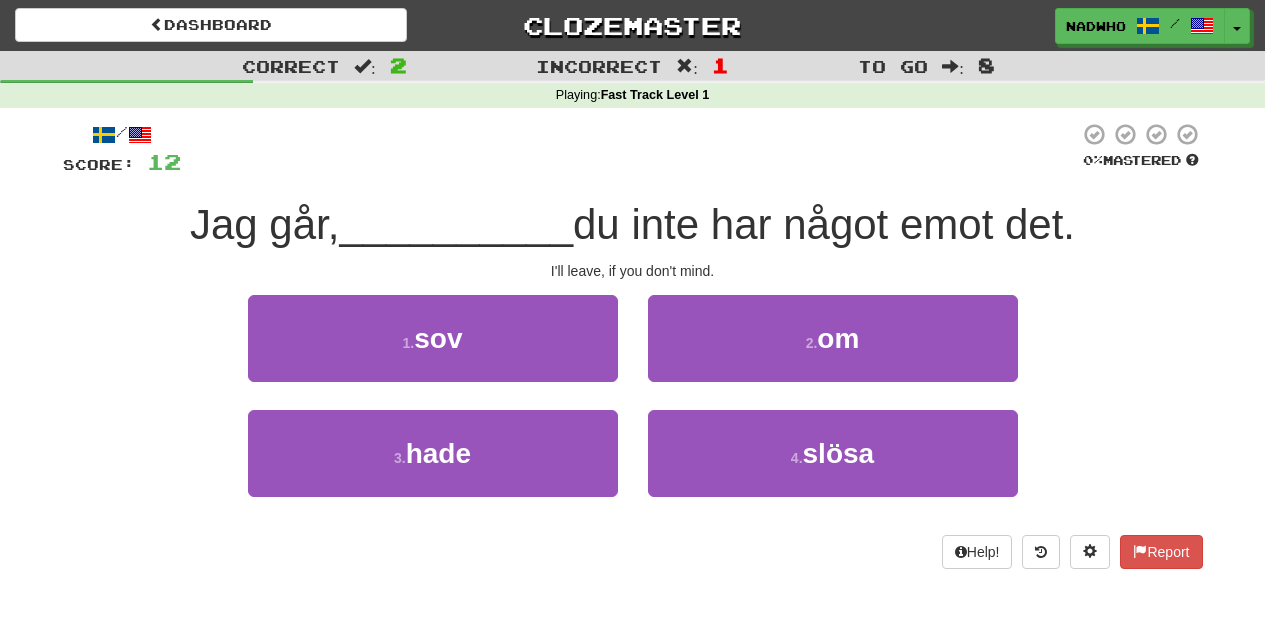 click on "2 .  om" at bounding box center (833, 352) 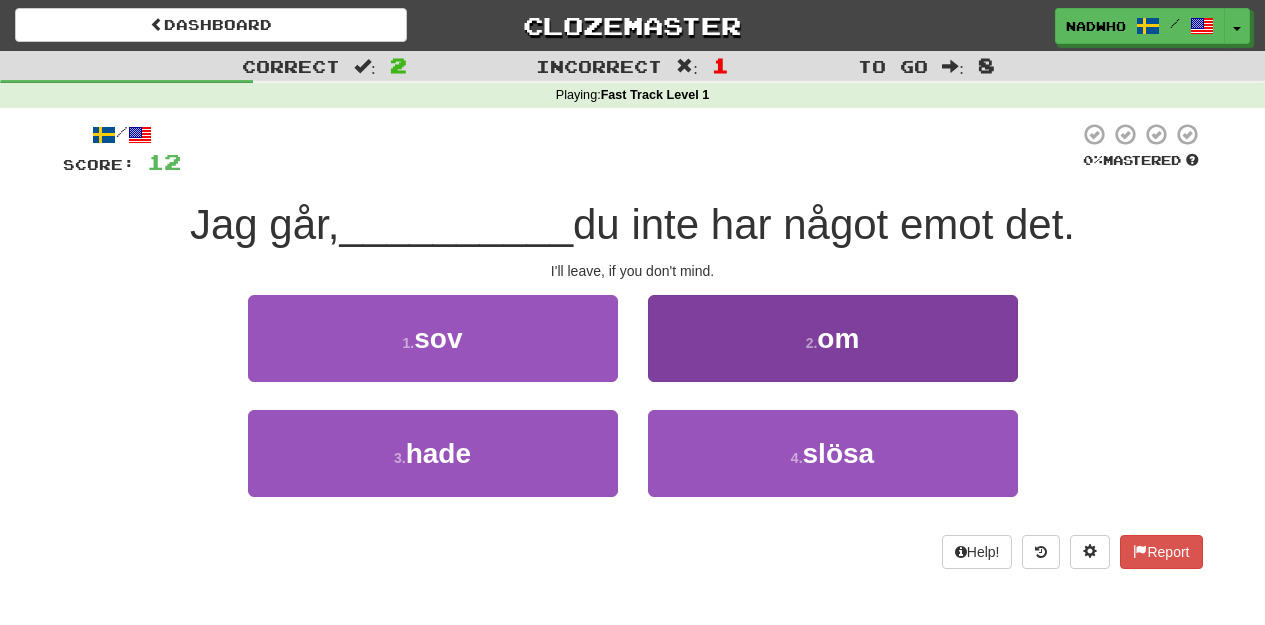 click on "2 .  om" at bounding box center (833, 338) 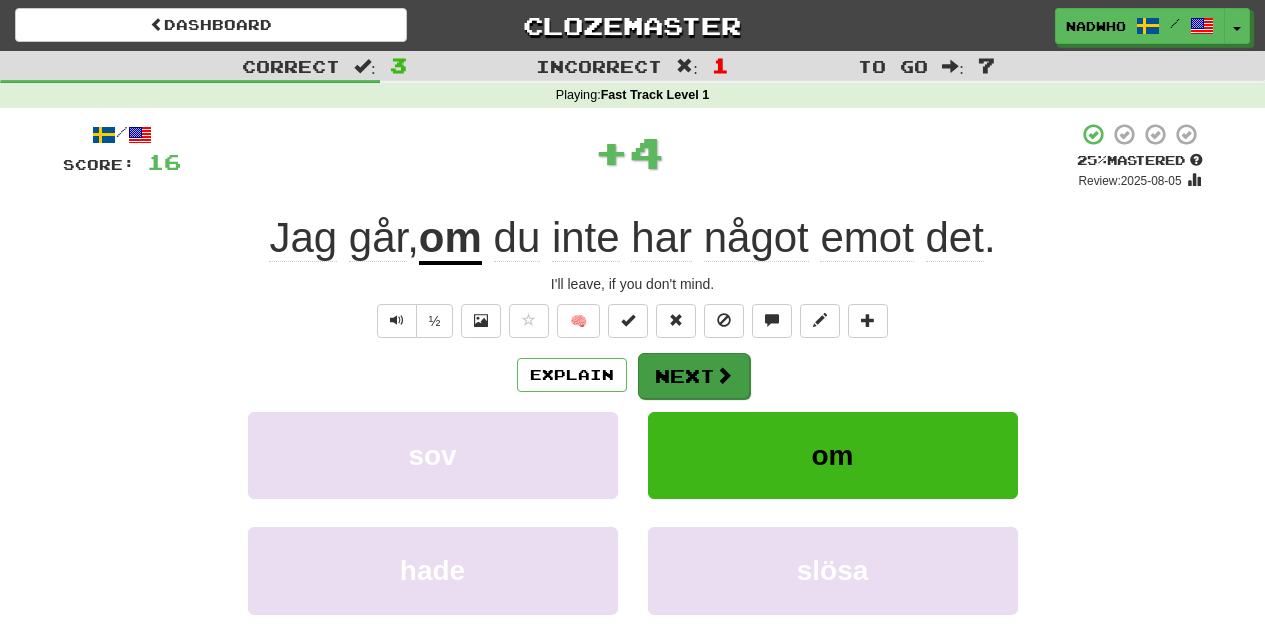 click on "Next" at bounding box center [694, 376] 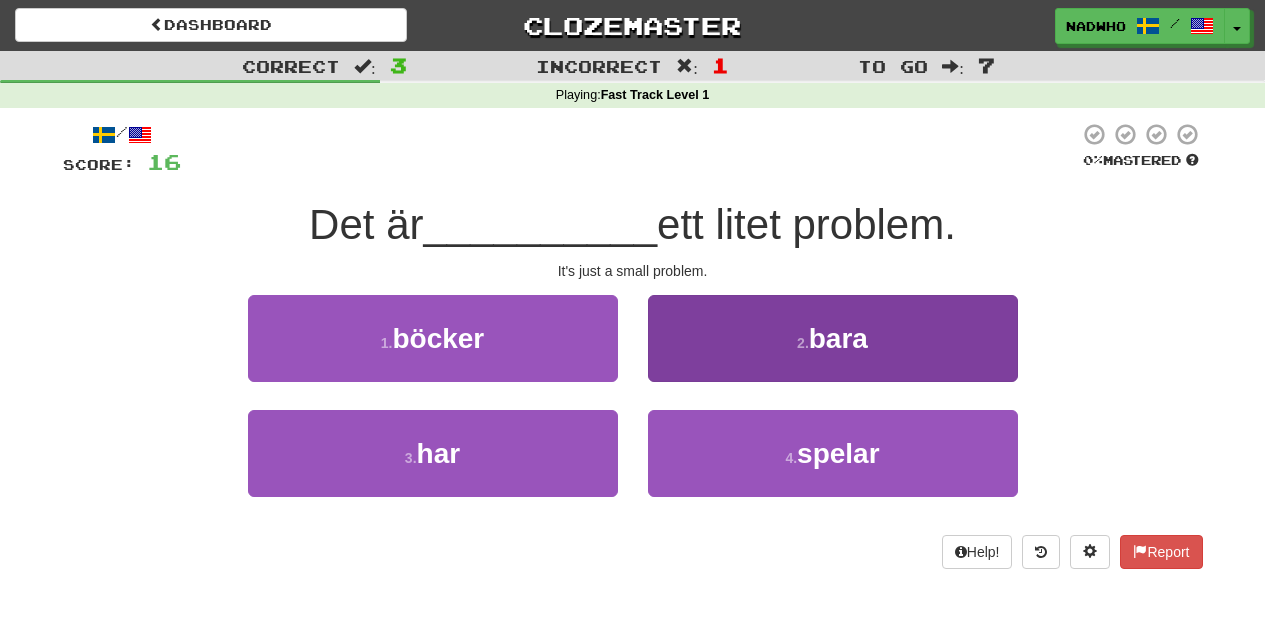 click on "2 .  bara" at bounding box center (833, 338) 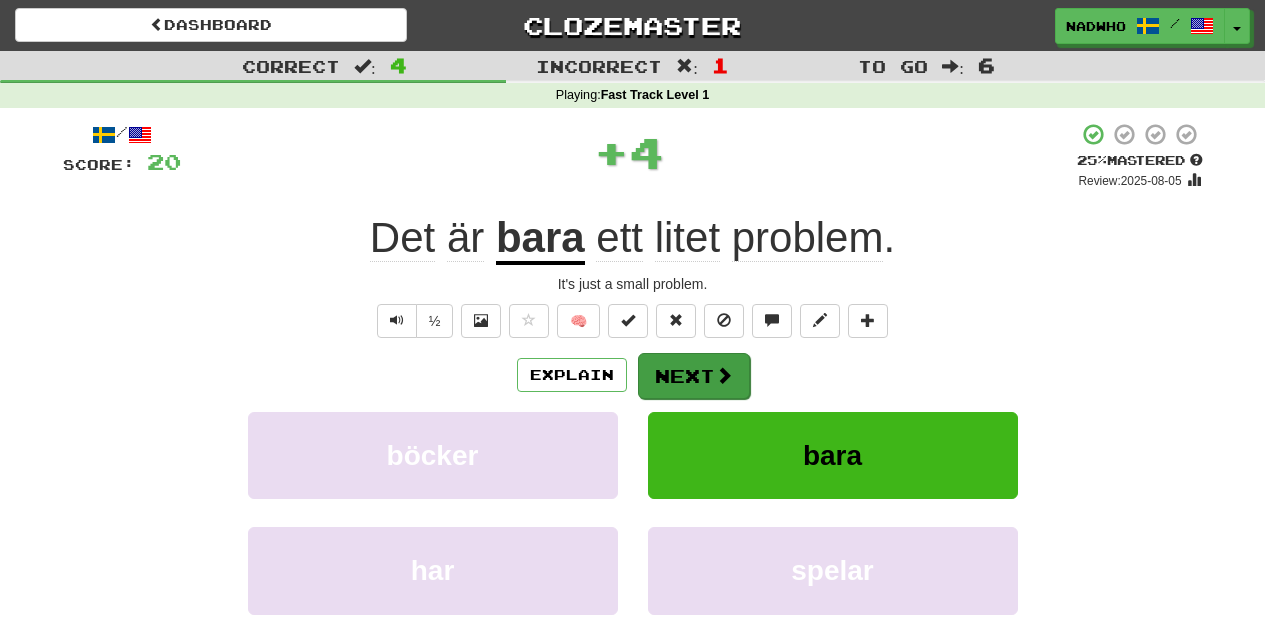 click on "Next" at bounding box center [694, 376] 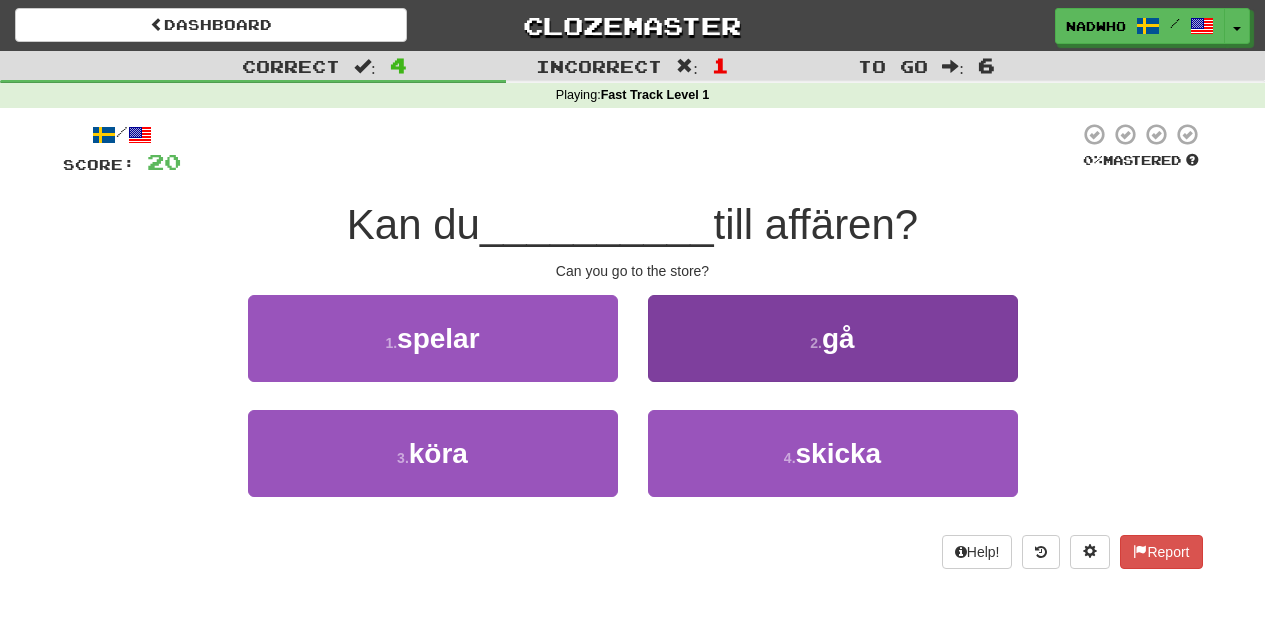 click on "2 .  gå" at bounding box center (833, 338) 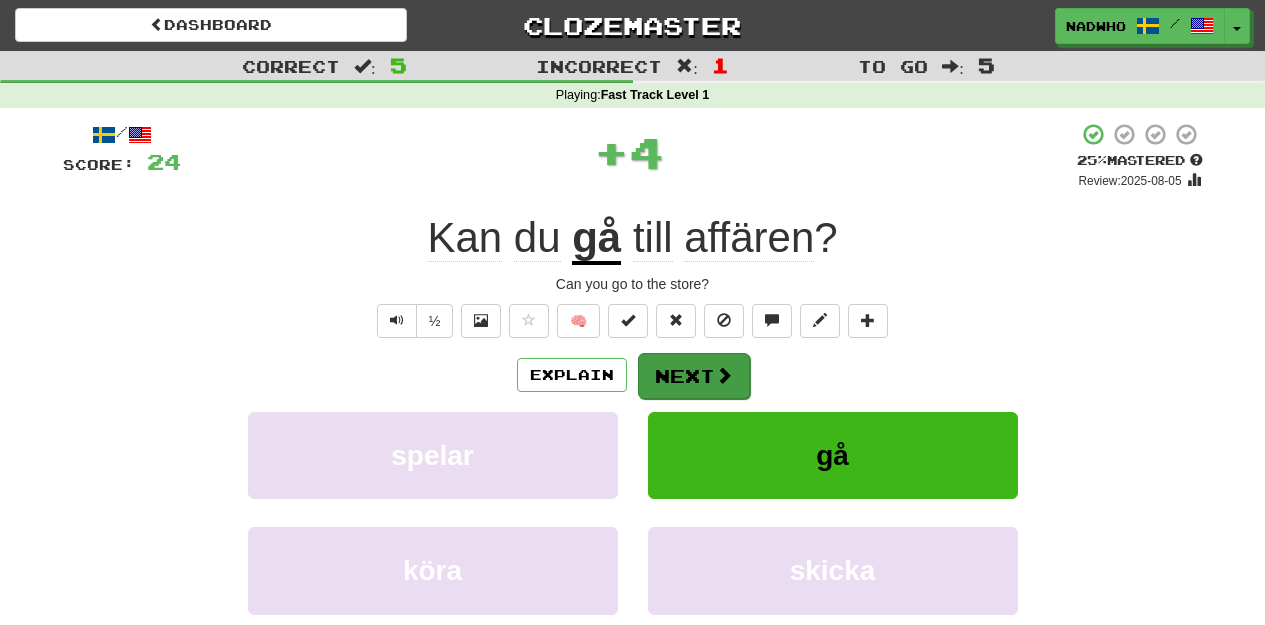 click on "Next" at bounding box center (694, 376) 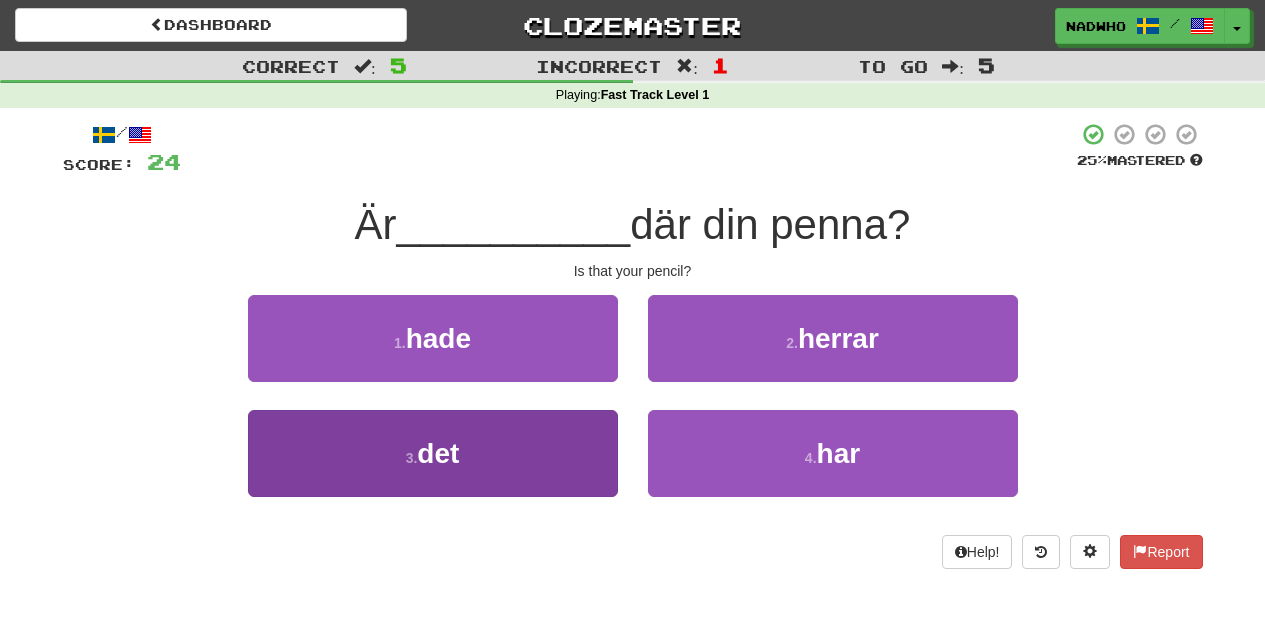 click on "3 .  det" at bounding box center [433, 453] 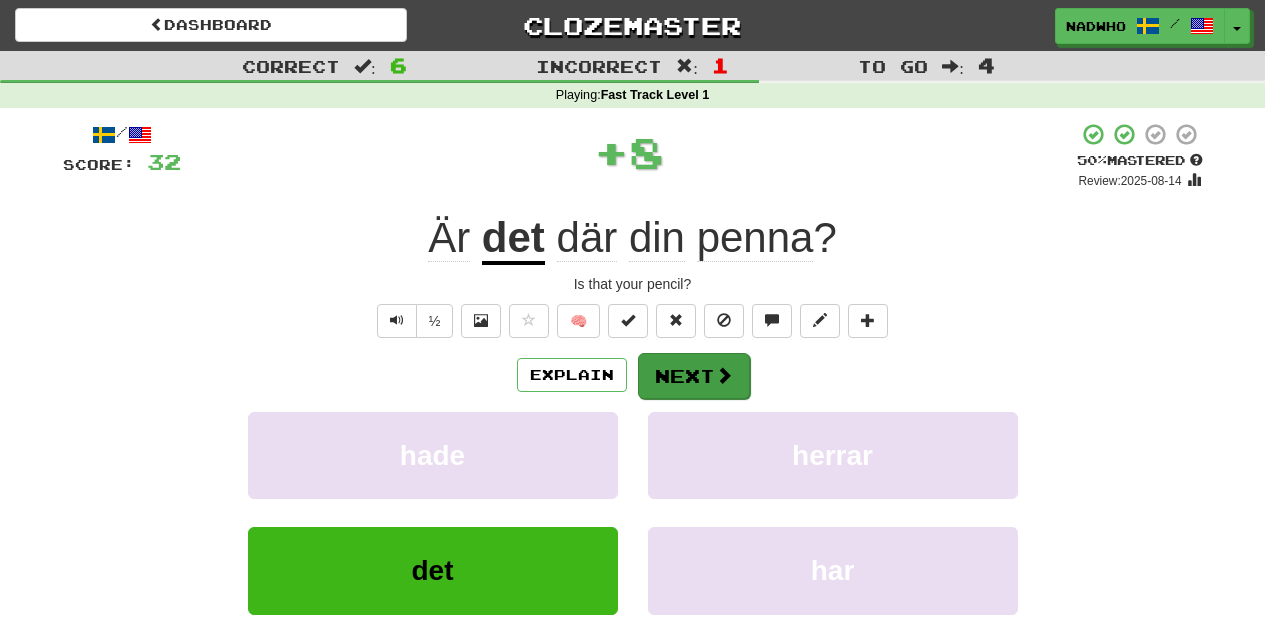 click on "Next" at bounding box center [694, 376] 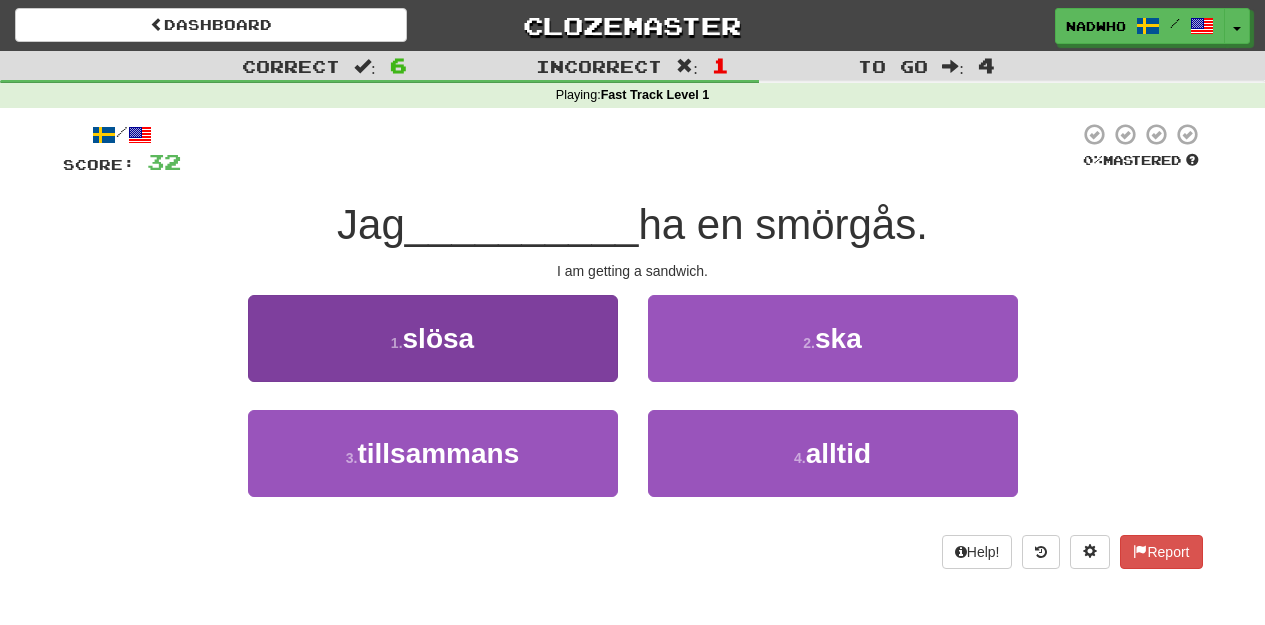 click on "1 .  slösa" at bounding box center [433, 338] 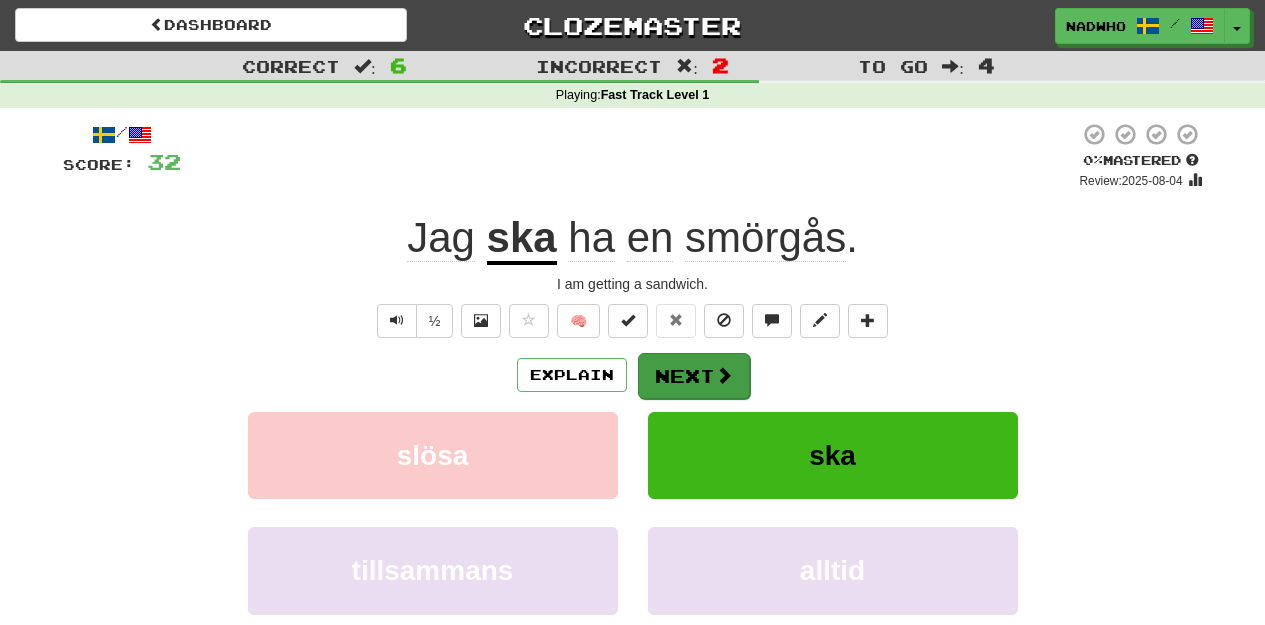 click on "Next" at bounding box center [694, 376] 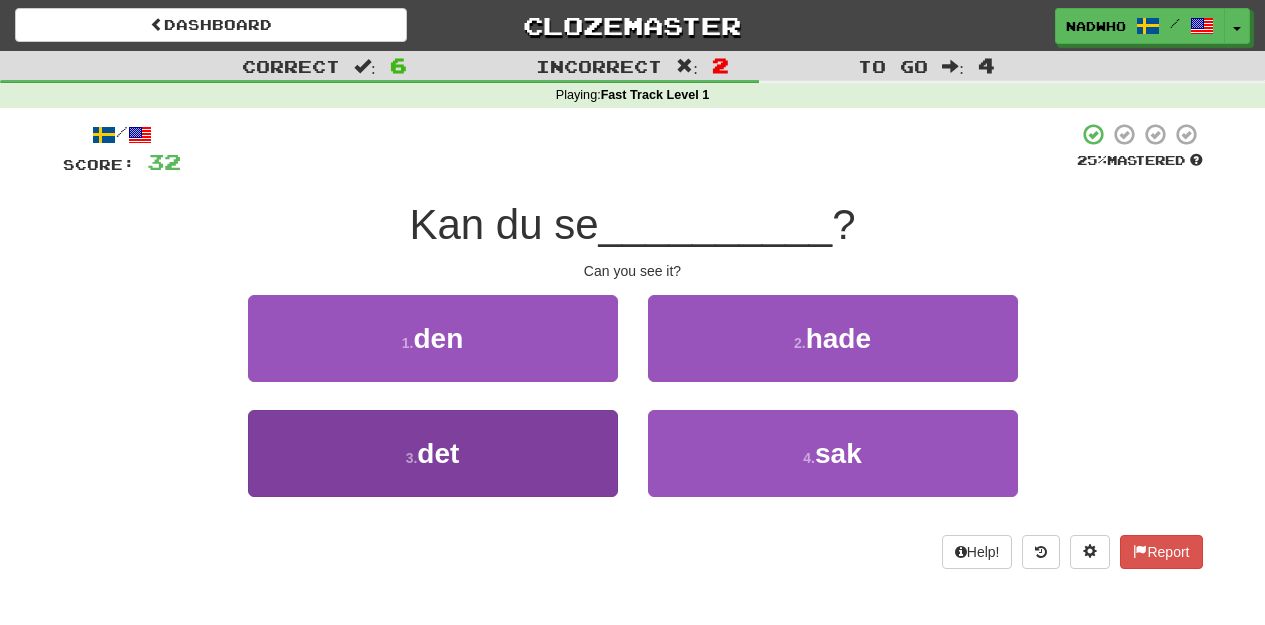 click on "3 .  det" at bounding box center (433, 453) 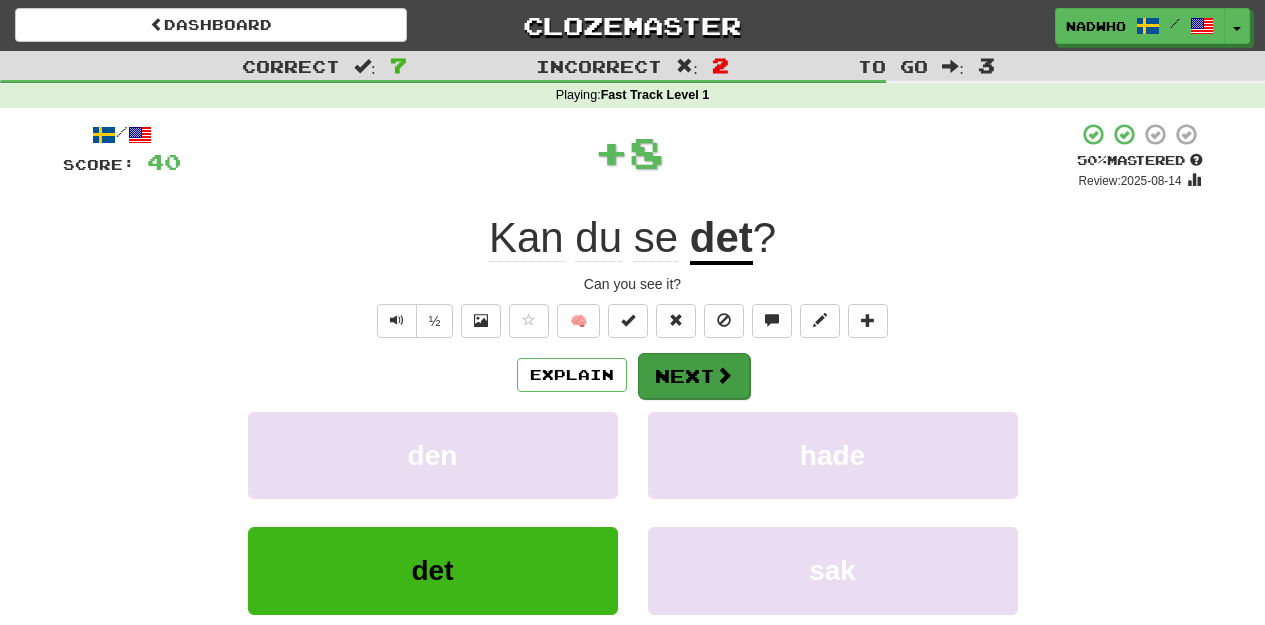 click on "Next" at bounding box center (694, 376) 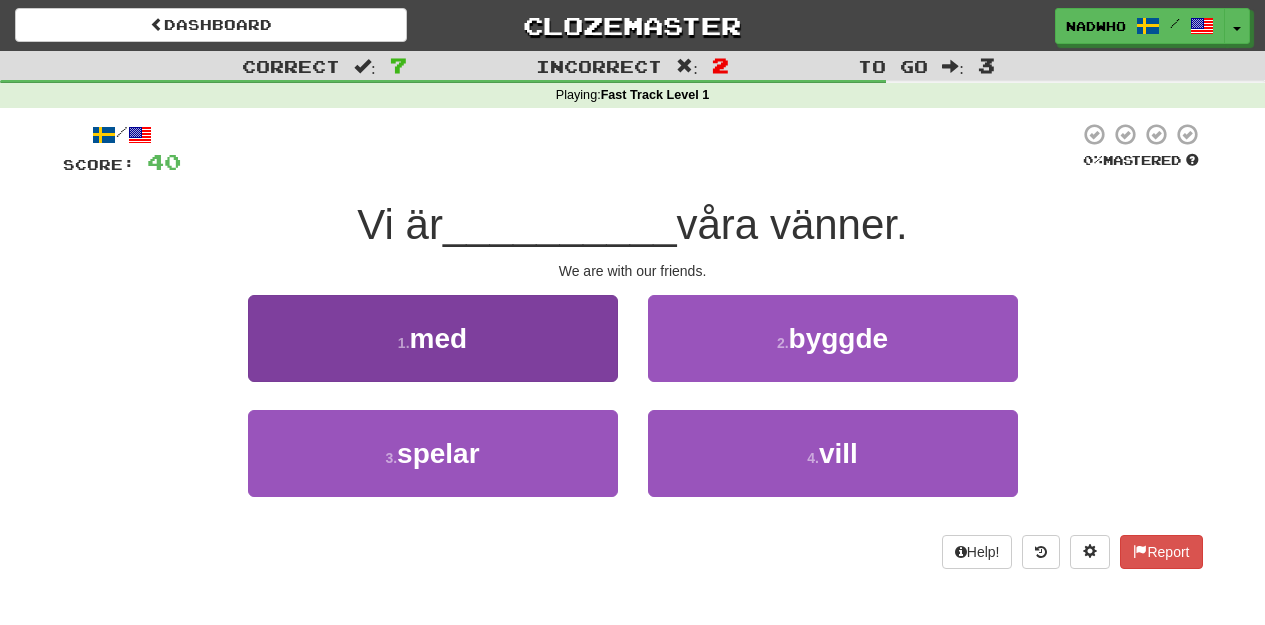 click on "1 .  med" at bounding box center [433, 338] 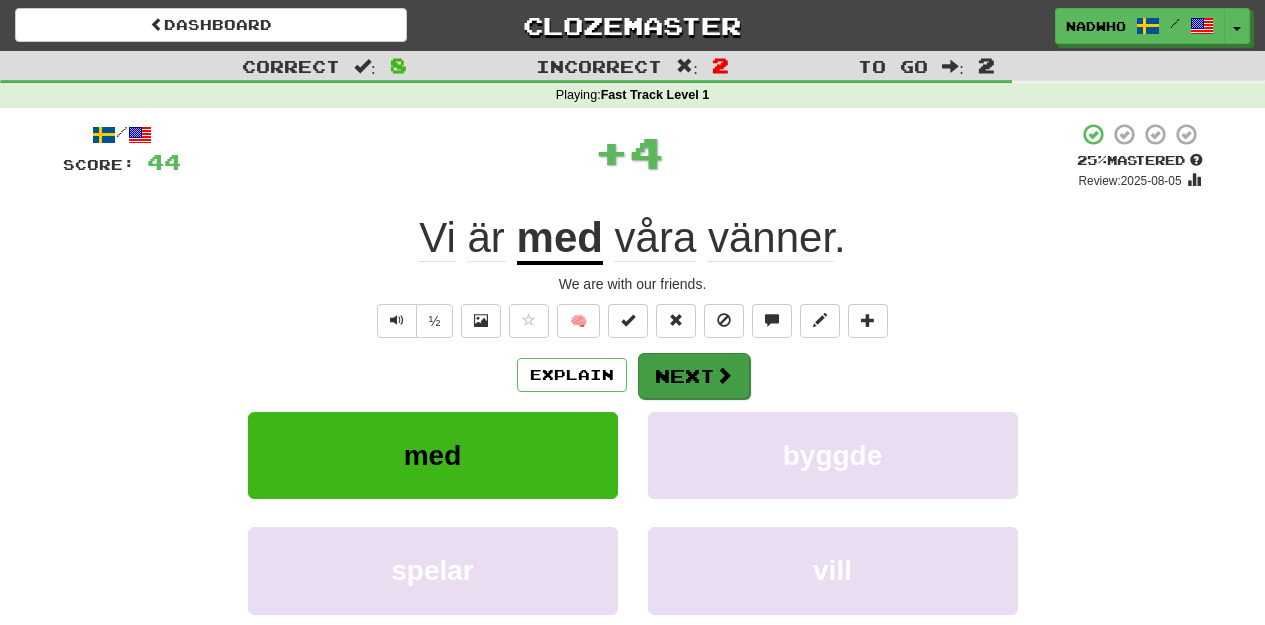 click on "Next" at bounding box center (694, 376) 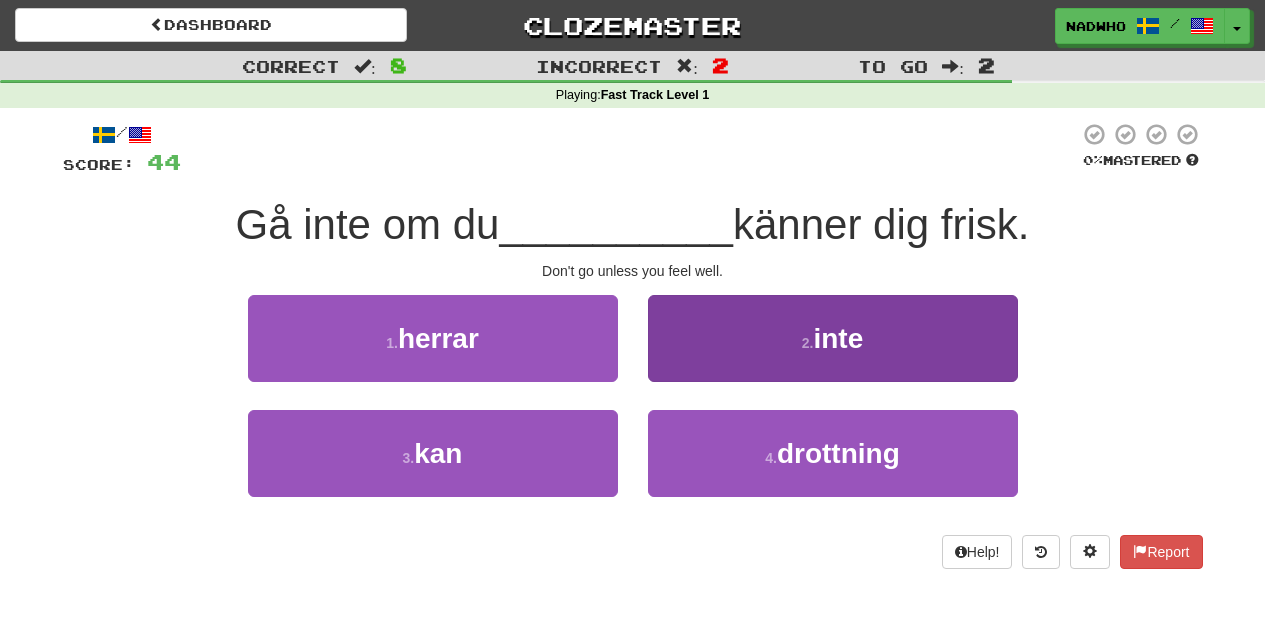 click on "2 .  inte" at bounding box center [833, 338] 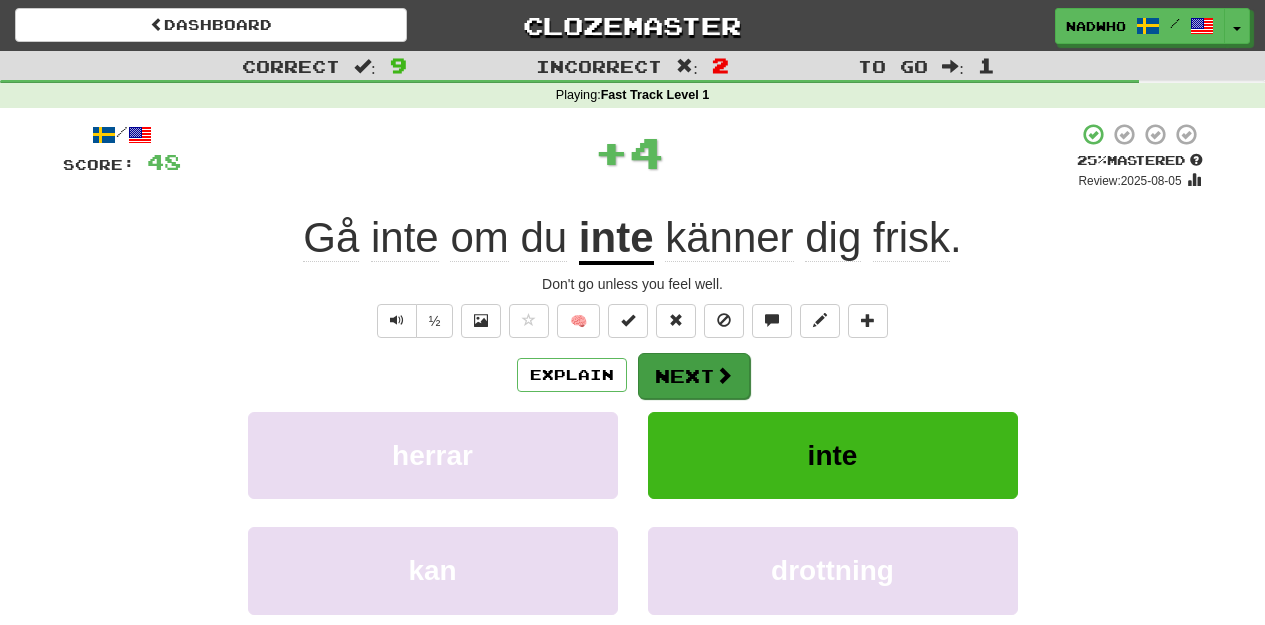 click on "Next" at bounding box center (694, 376) 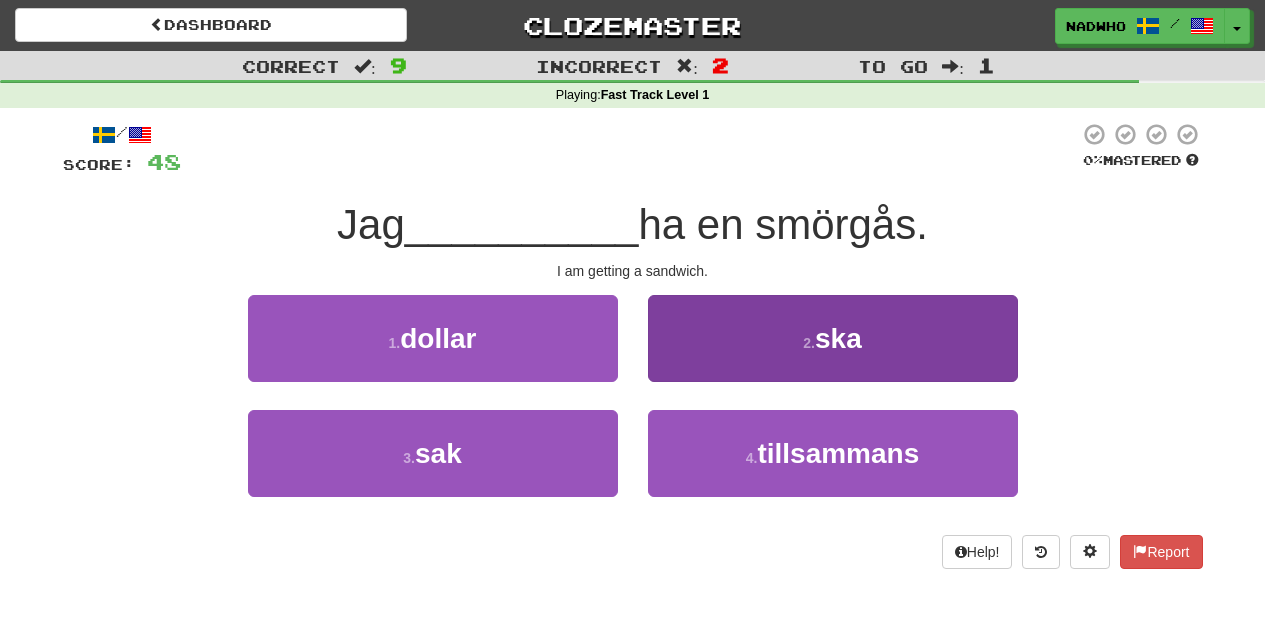 click on "2 .  ska" at bounding box center (833, 338) 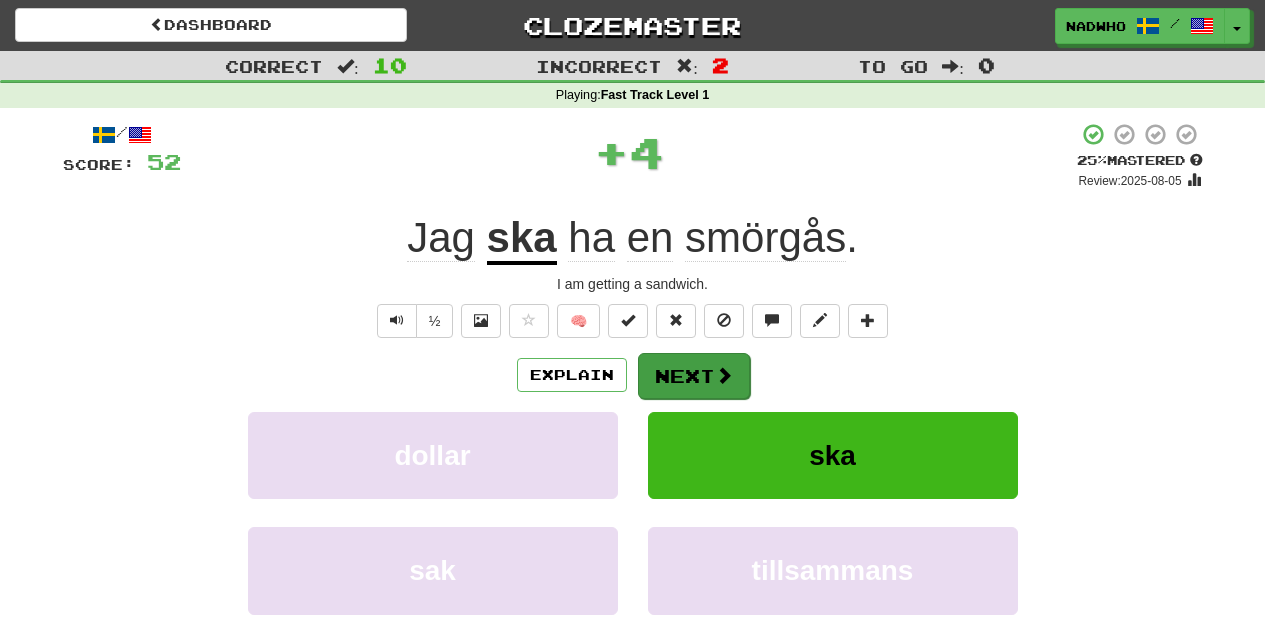 click on "Next" at bounding box center [694, 376] 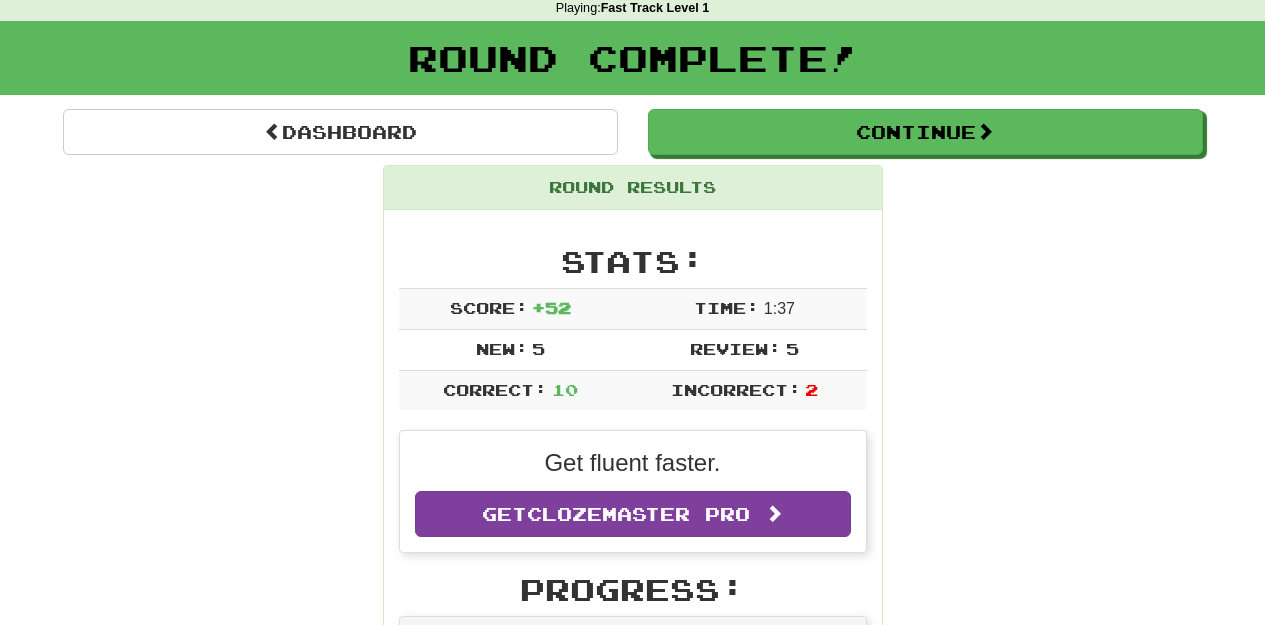 scroll, scrollTop: 86, scrollLeft: 0, axis: vertical 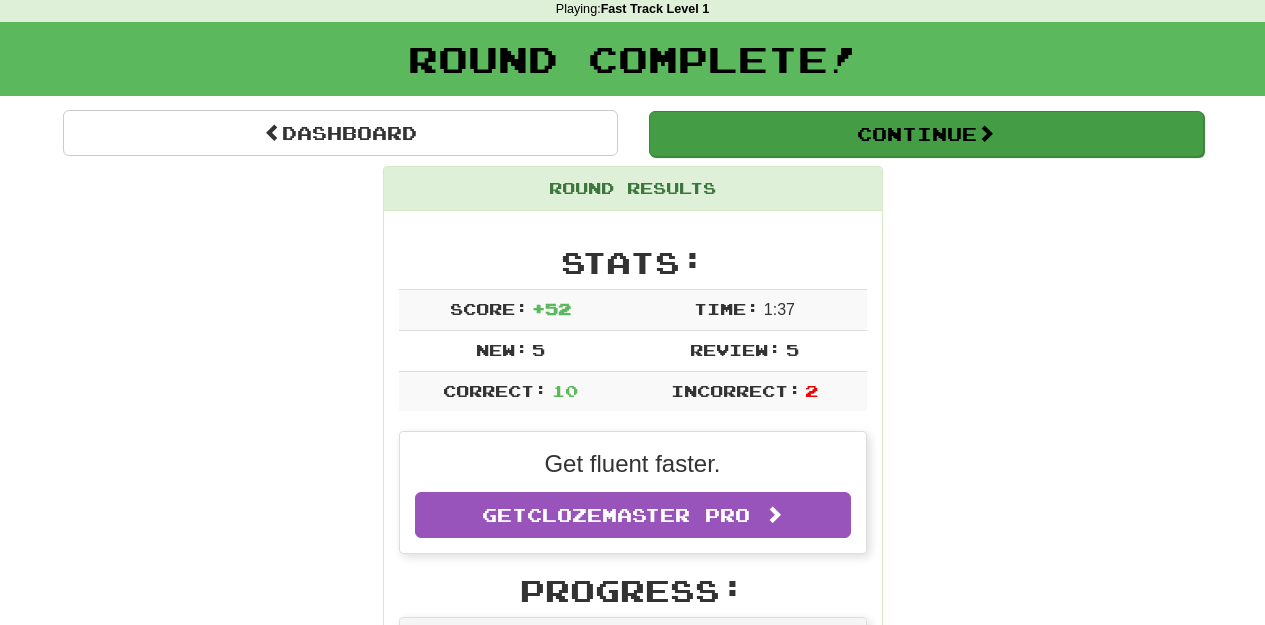 click on "Continue" at bounding box center [926, 134] 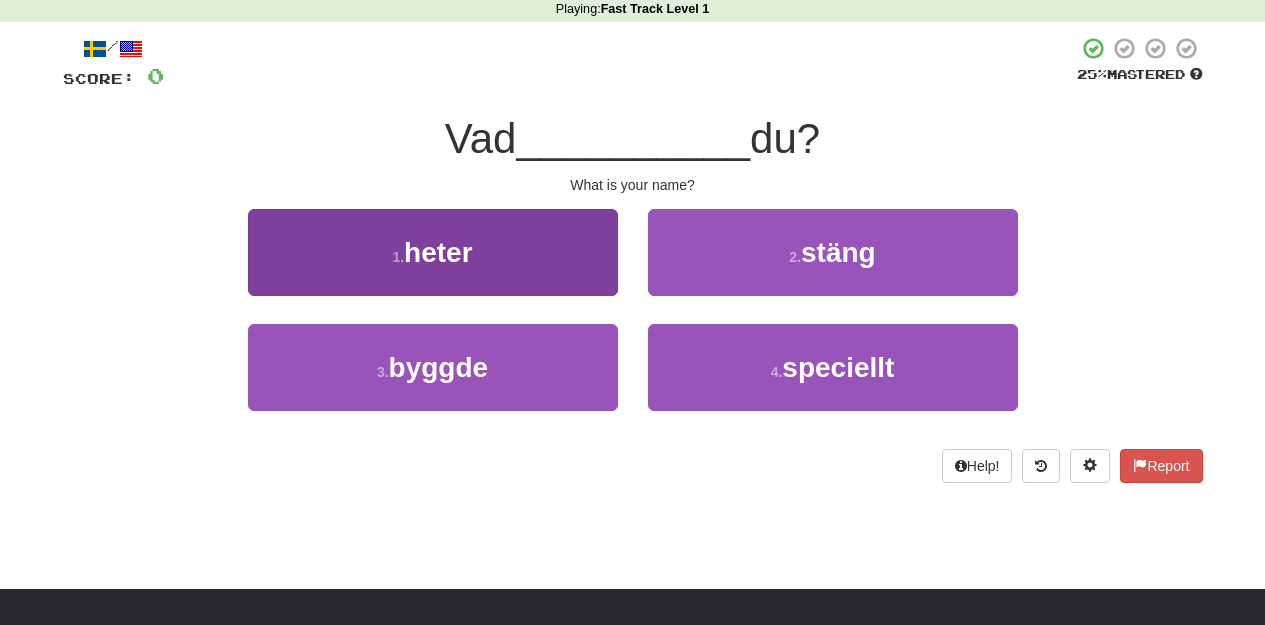 click on "1 .  heter" at bounding box center (433, 252) 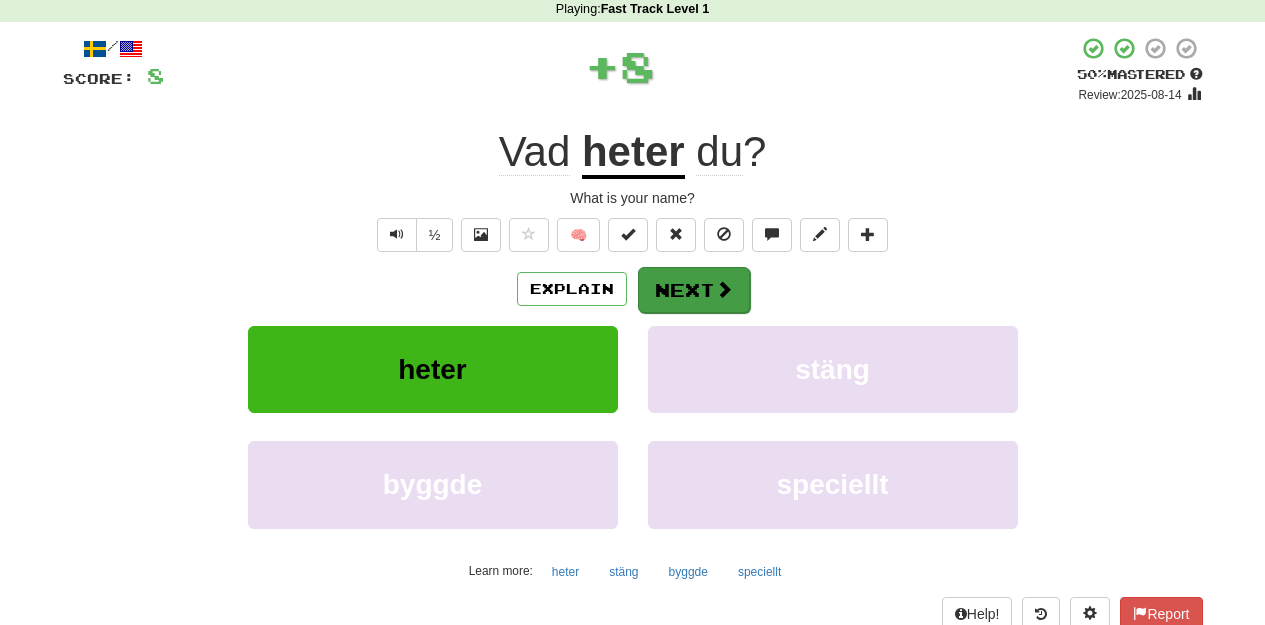 click on "Next" at bounding box center [694, 290] 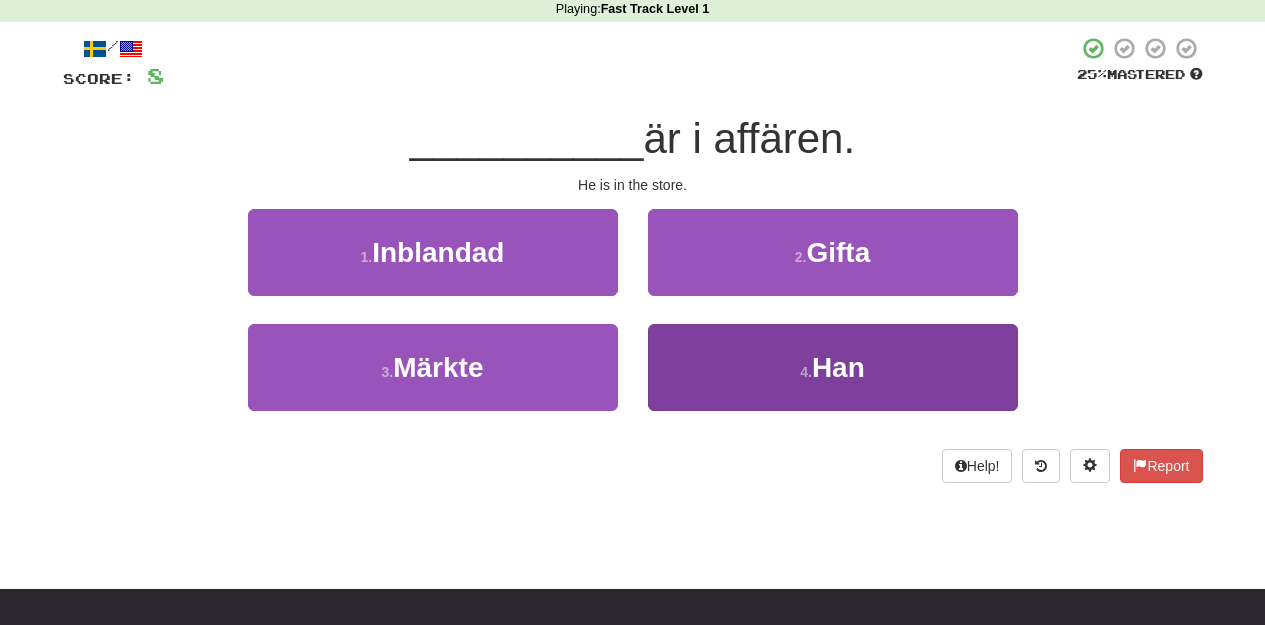 click on "4 .  Han" at bounding box center [833, 367] 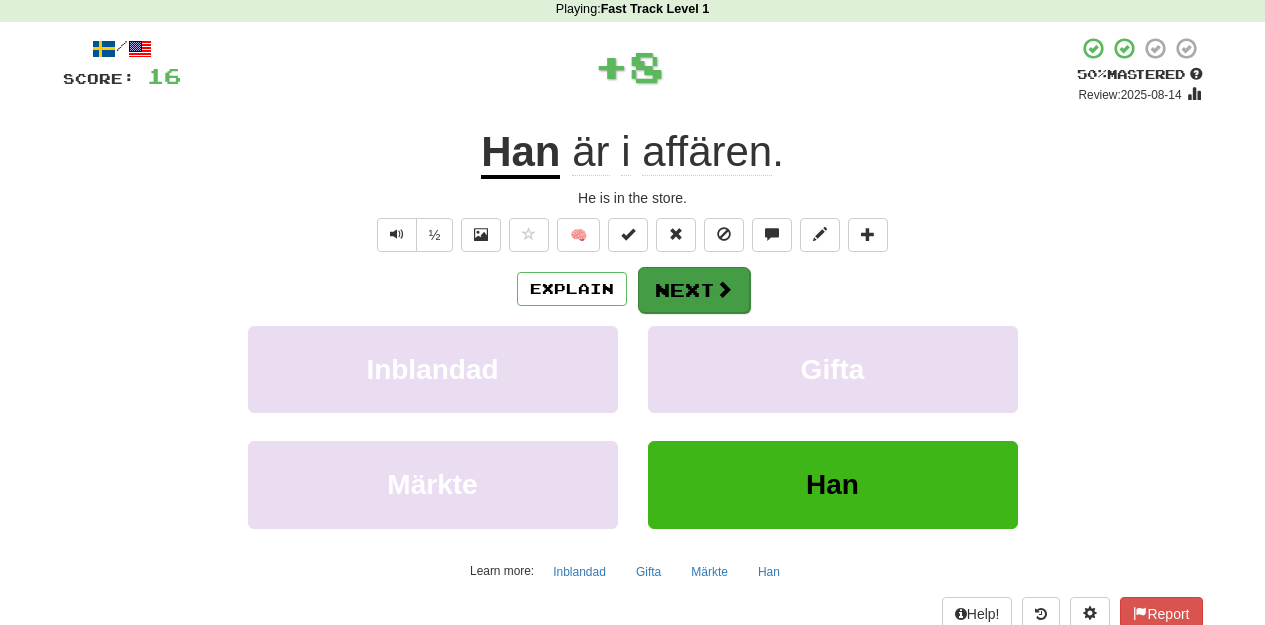 click on "Next" at bounding box center [694, 290] 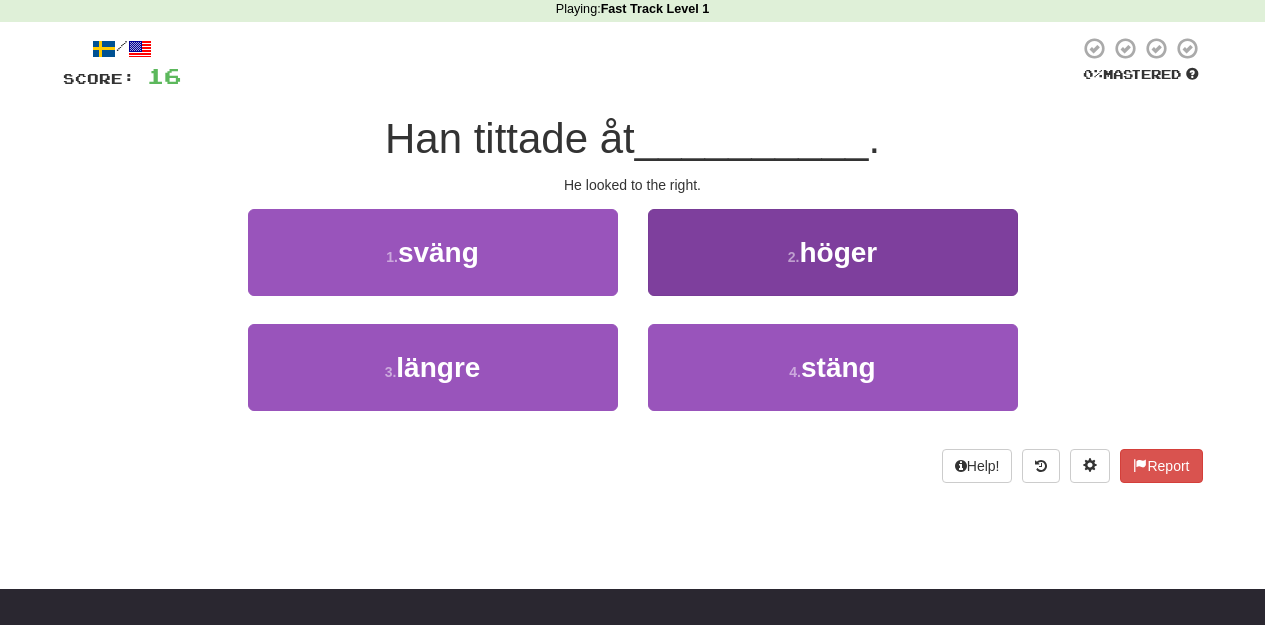 click on "2 .  höger" at bounding box center [833, 252] 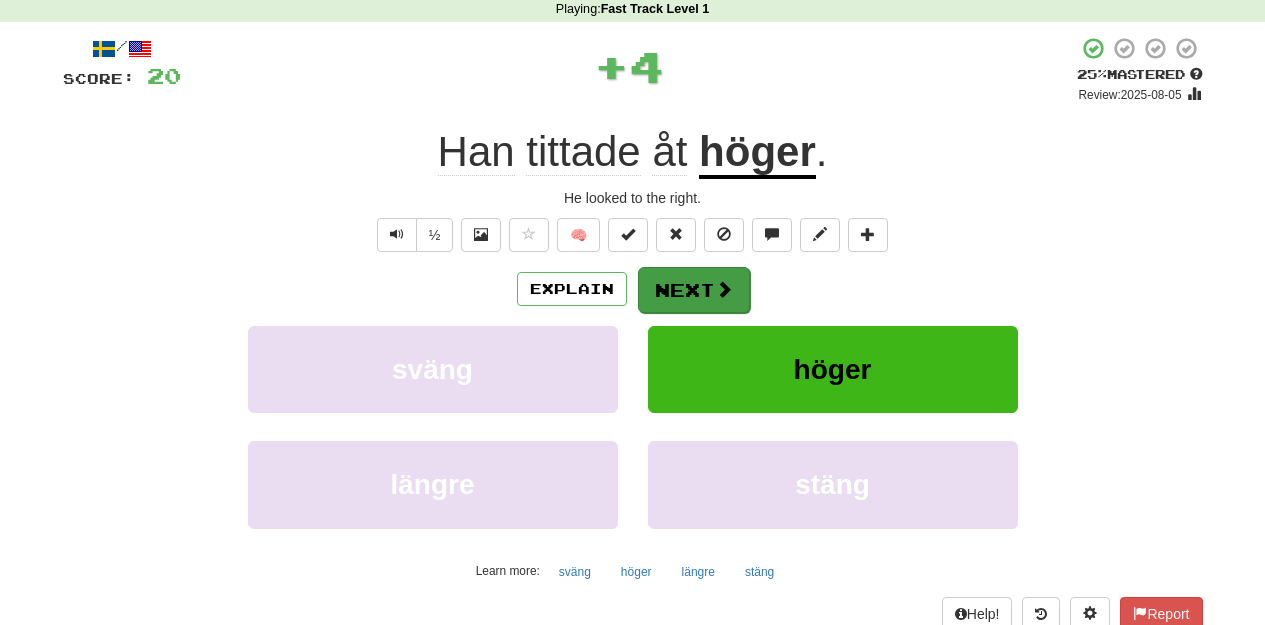 click on "Next" at bounding box center (694, 290) 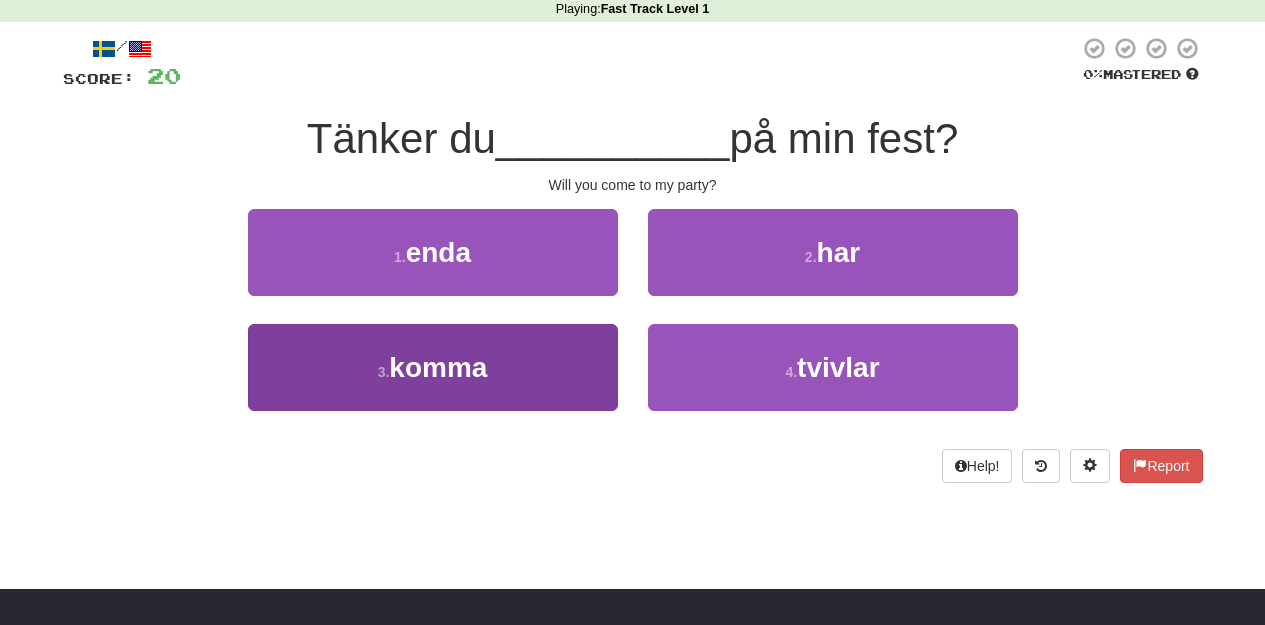 click on "3 .  komma" at bounding box center [433, 367] 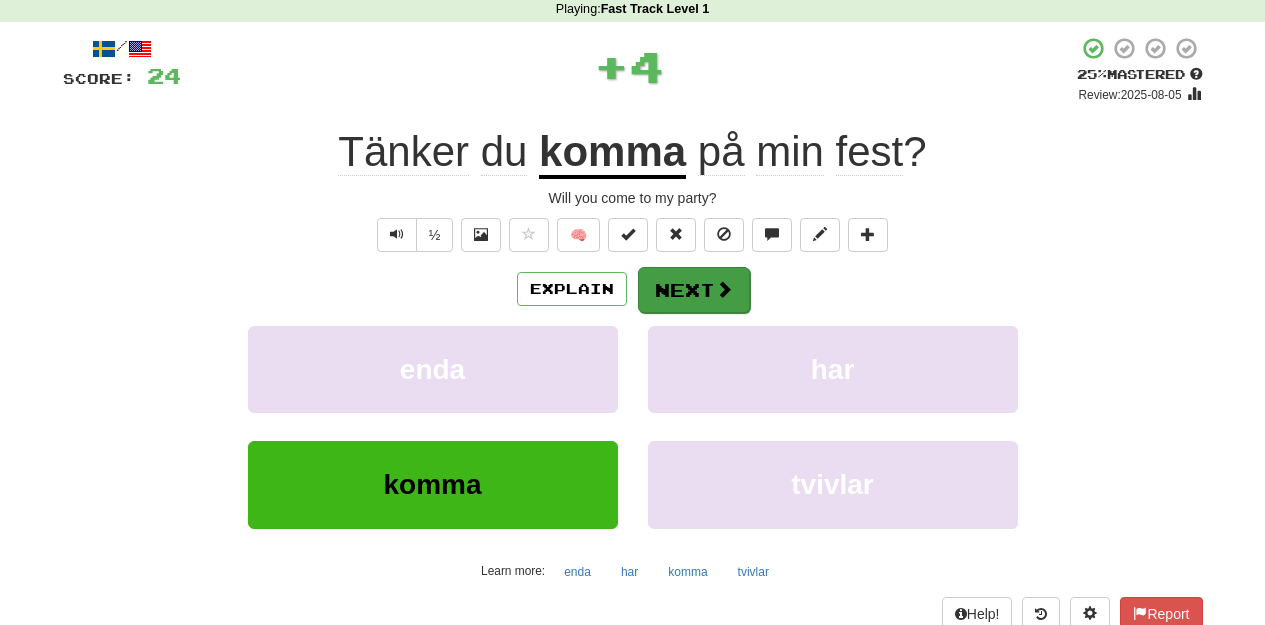 click on "Next" at bounding box center (694, 290) 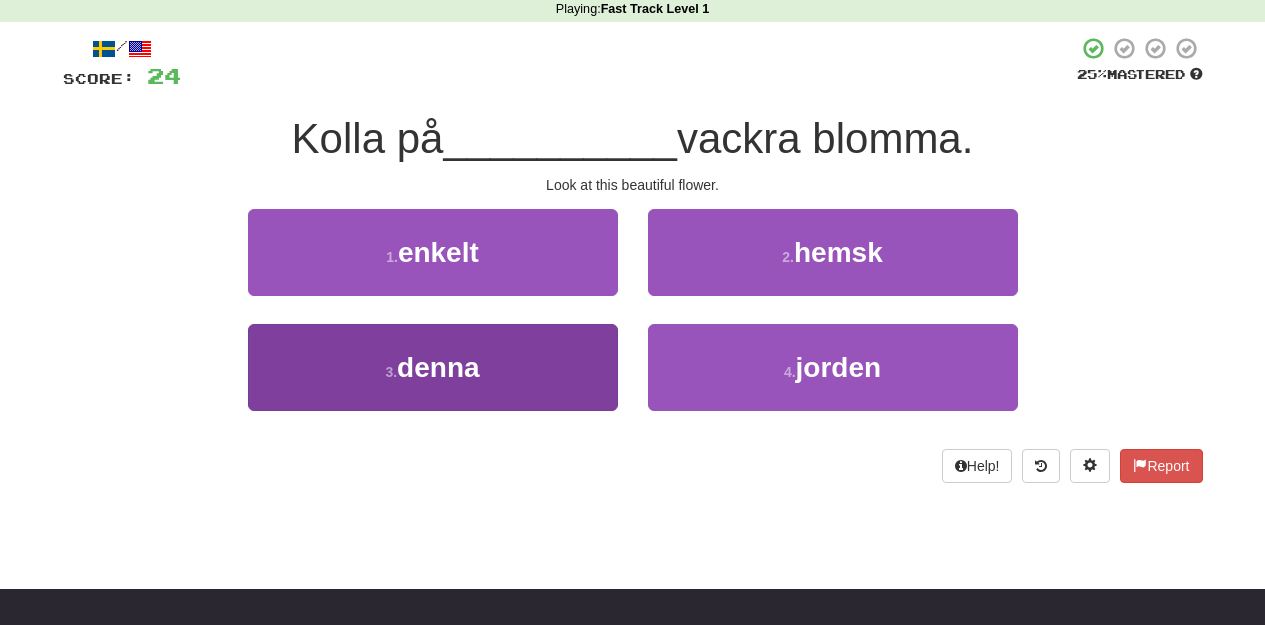 click on "3 .  denna" at bounding box center (433, 367) 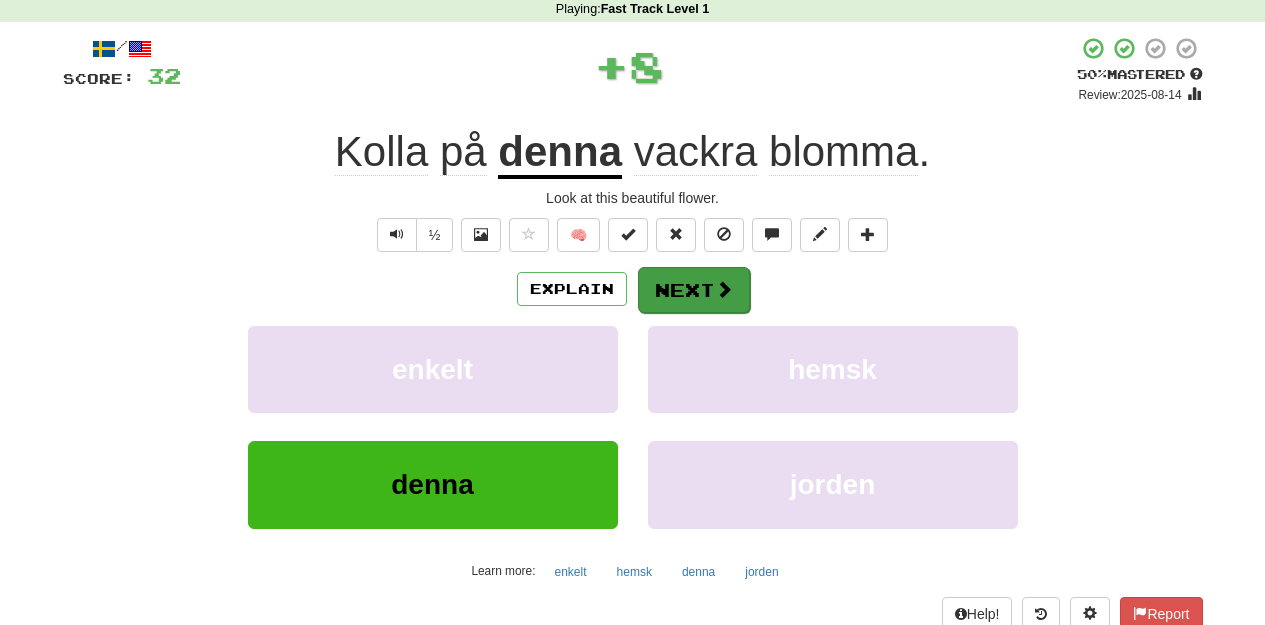 click on "Next" at bounding box center [694, 290] 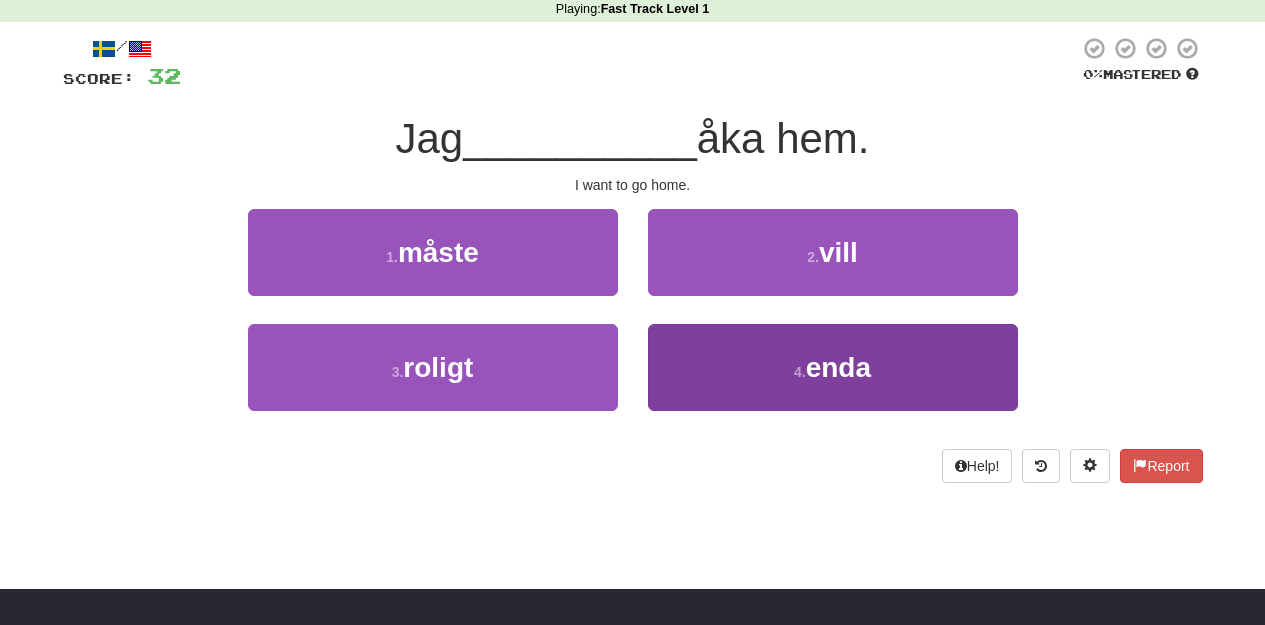click on "4 .  enda" at bounding box center [833, 367] 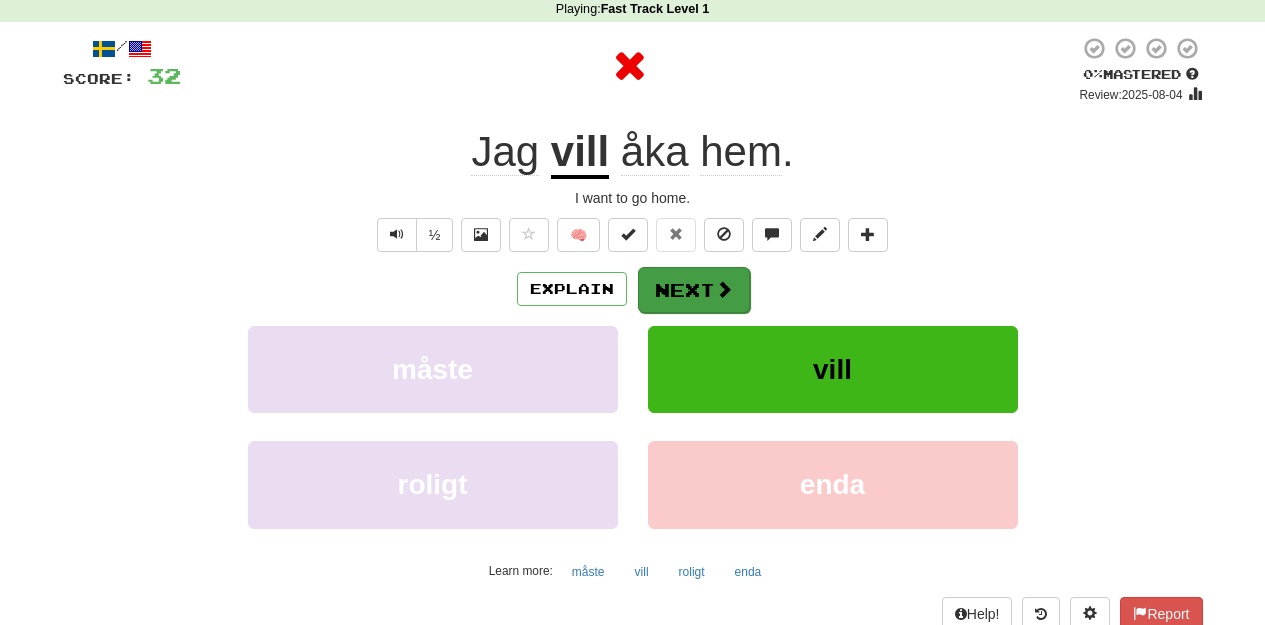 click on "Next" at bounding box center (694, 290) 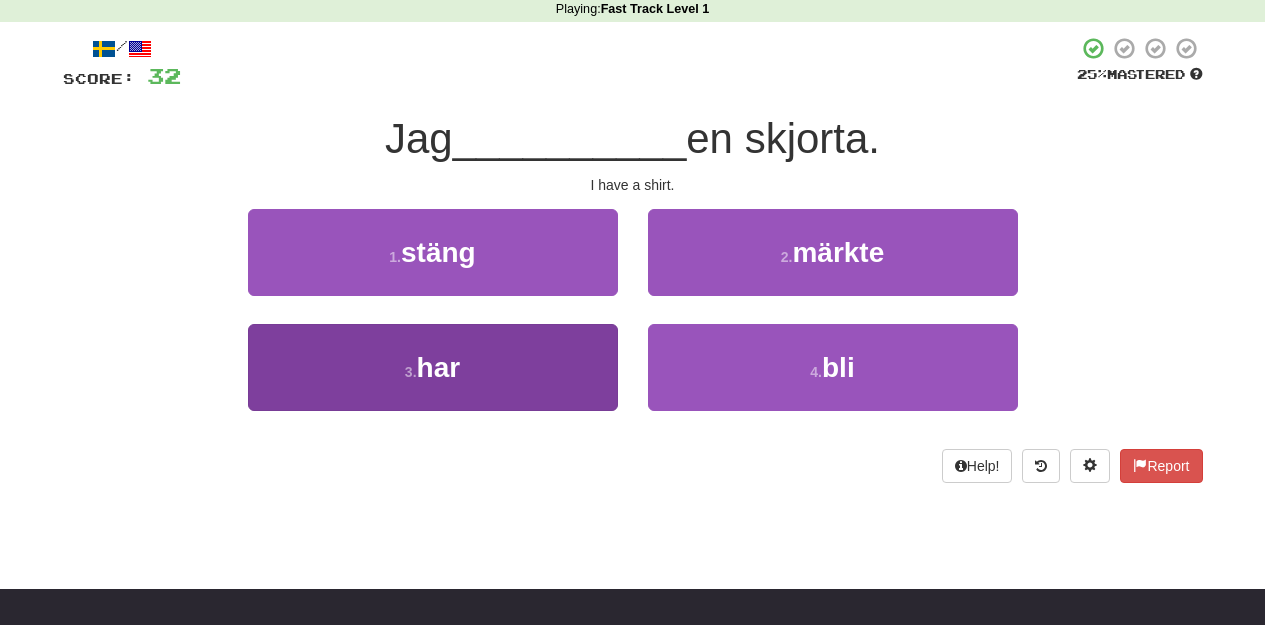 click on "3 .  har" at bounding box center (433, 367) 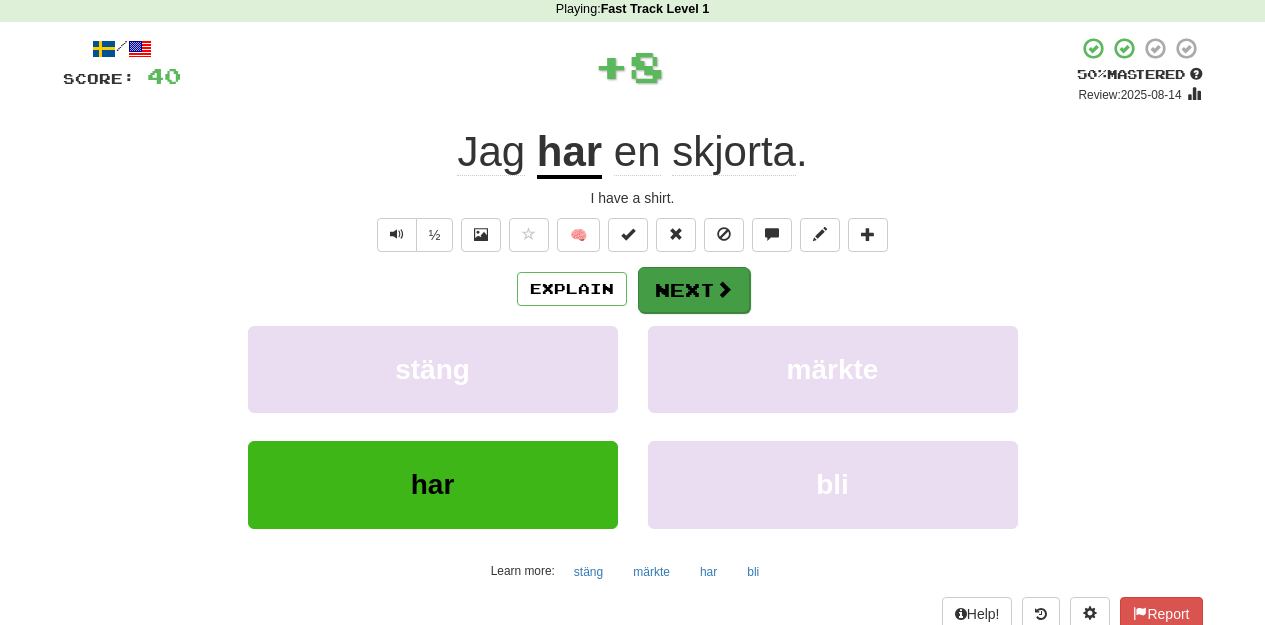 click on "Next" at bounding box center (694, 290) 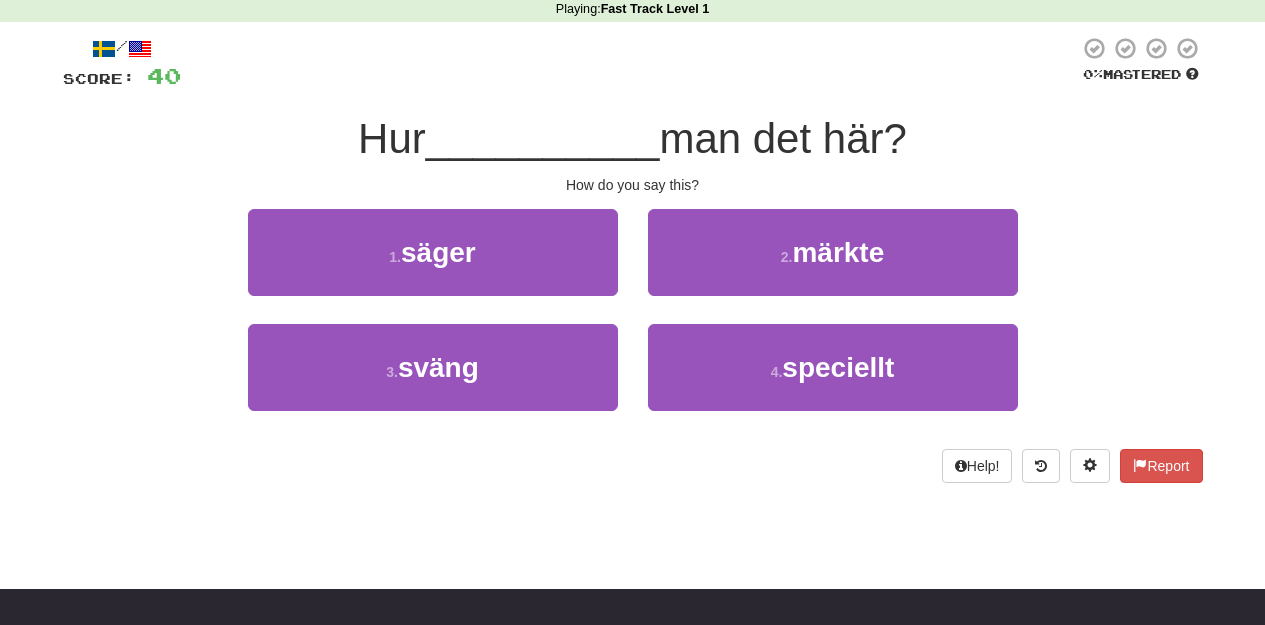 click on "2 .  märkte" at bounding box center [833, 266] 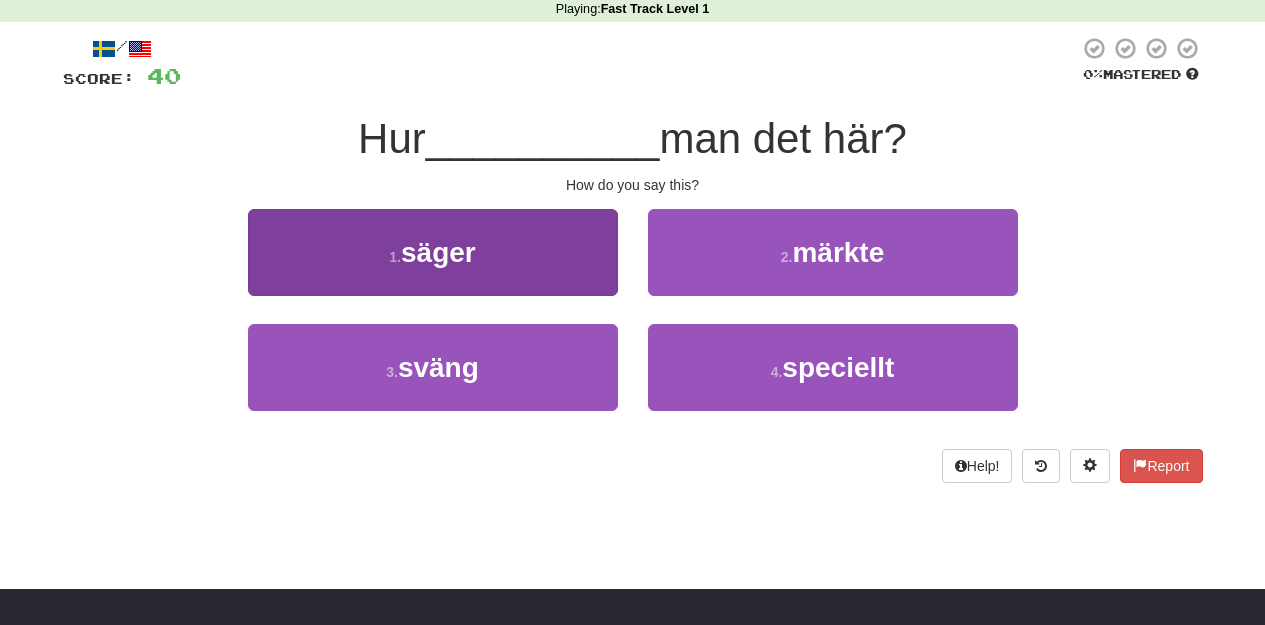click on "1 .  säger" at bounding box center [433, 252] 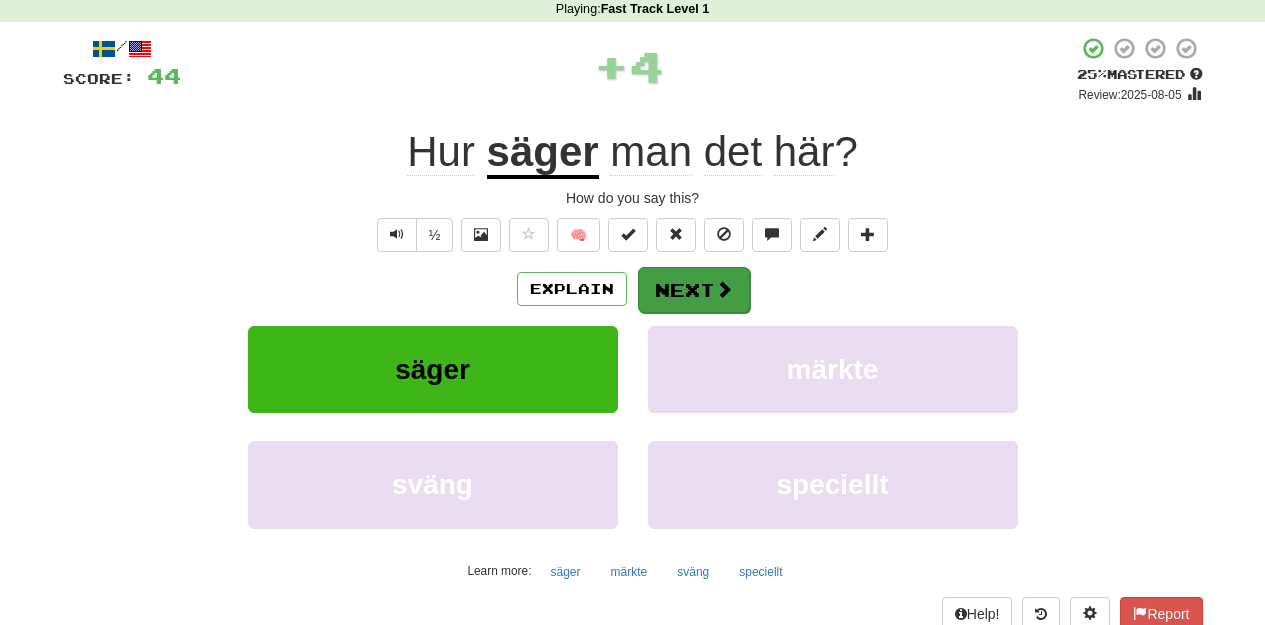 click on "Next" at bounding box center [694, 290] 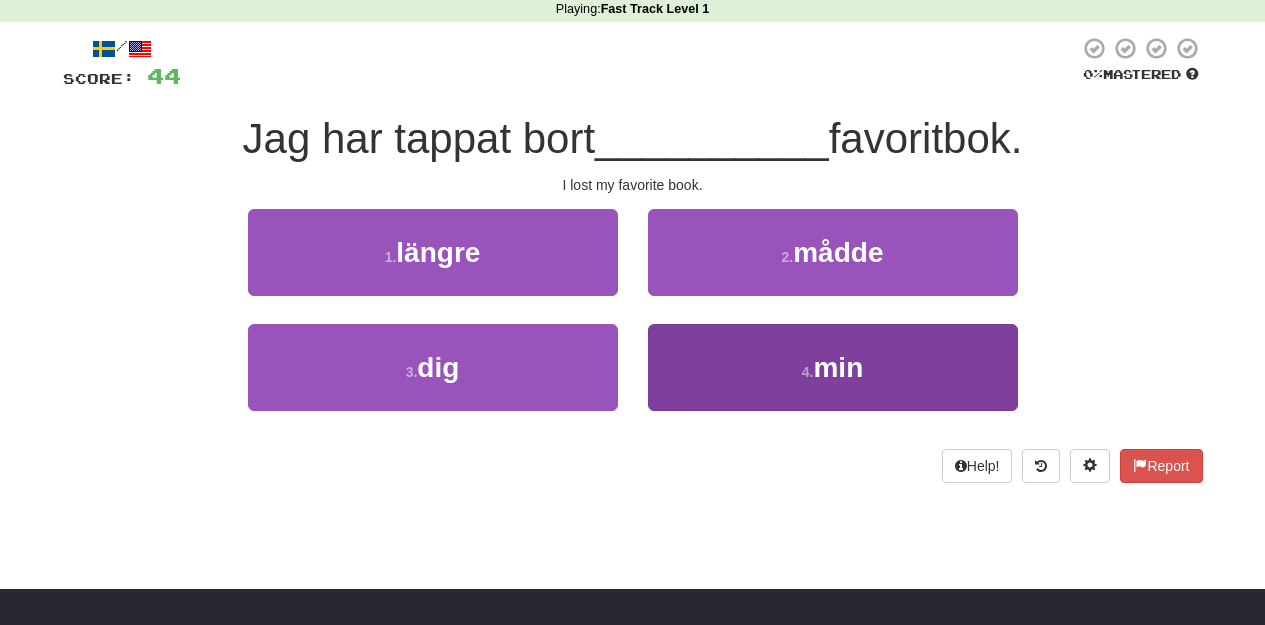 click on "4 .  min" at bounding box center (833, 367) 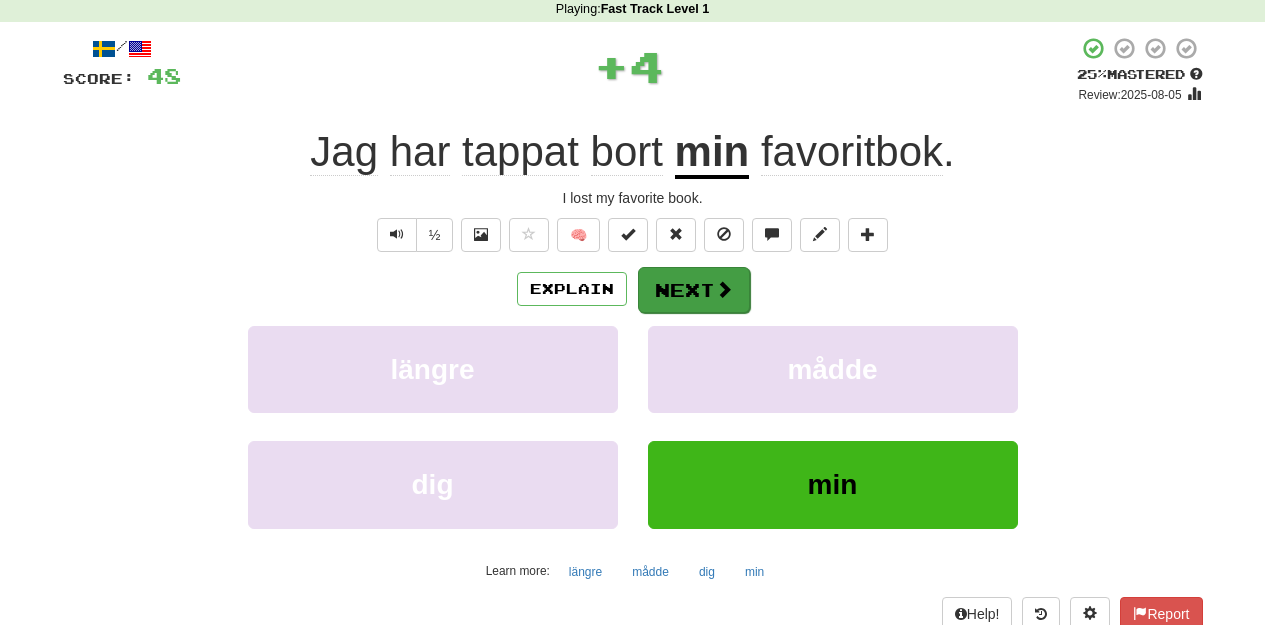 click on "Next" at bounding box center (694, 290) 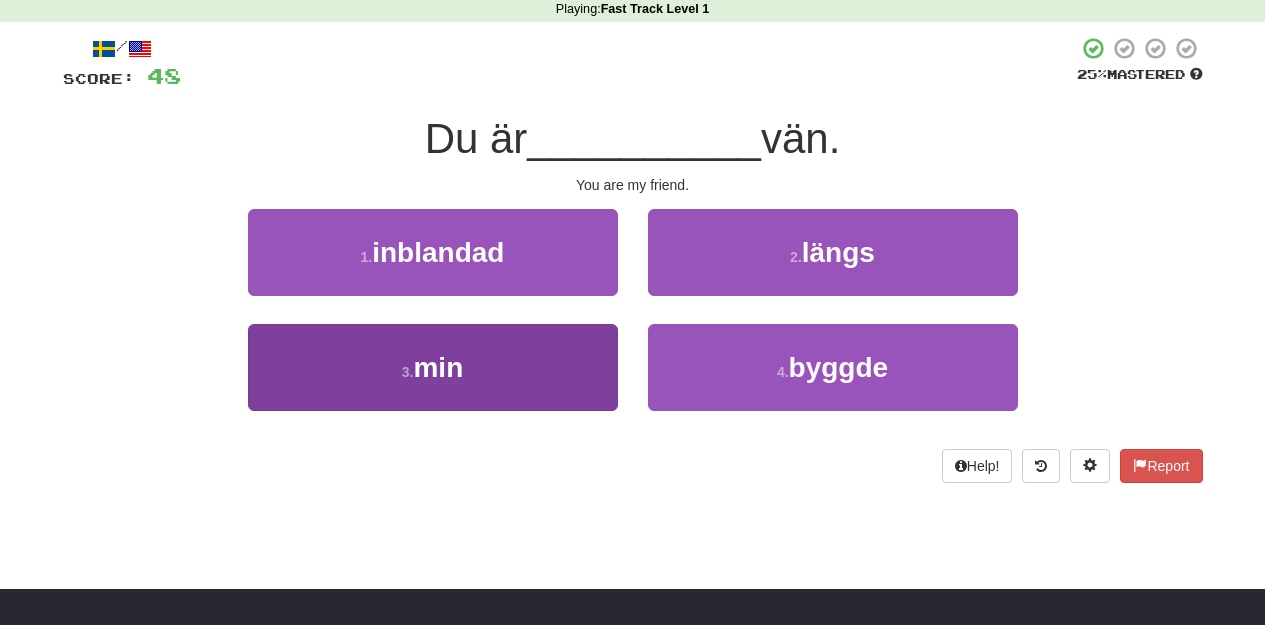 click on "3 .  min" at bounding box center (433, 367) 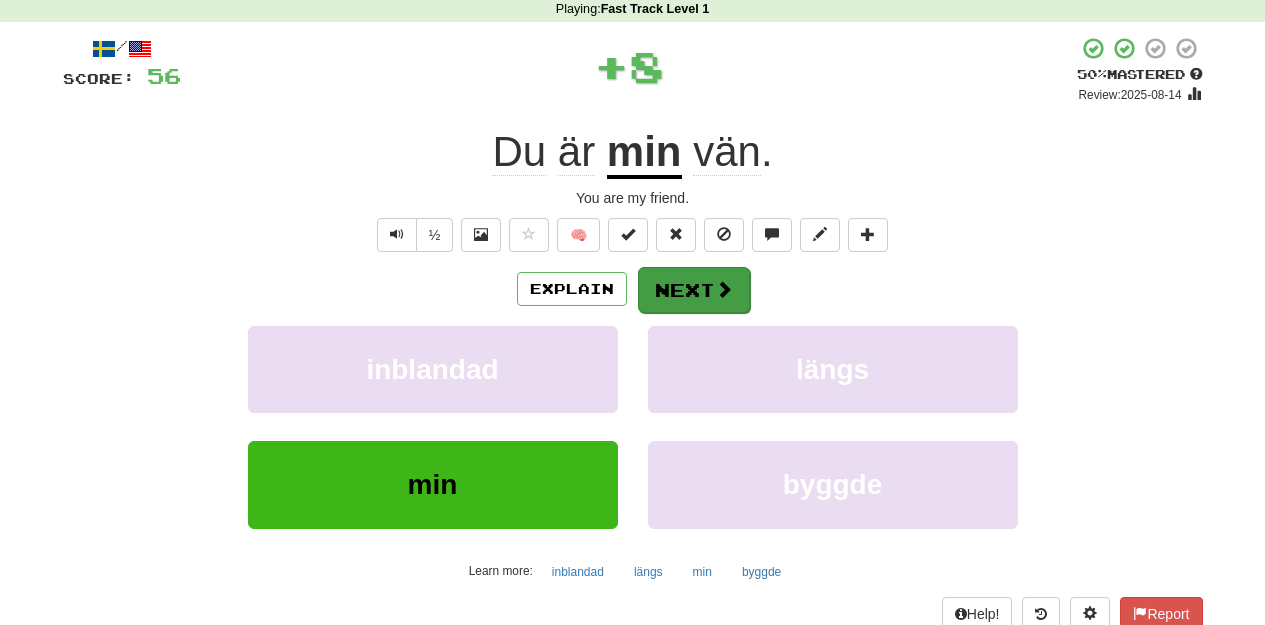 click on "Next" at bounding box center [694, 290] 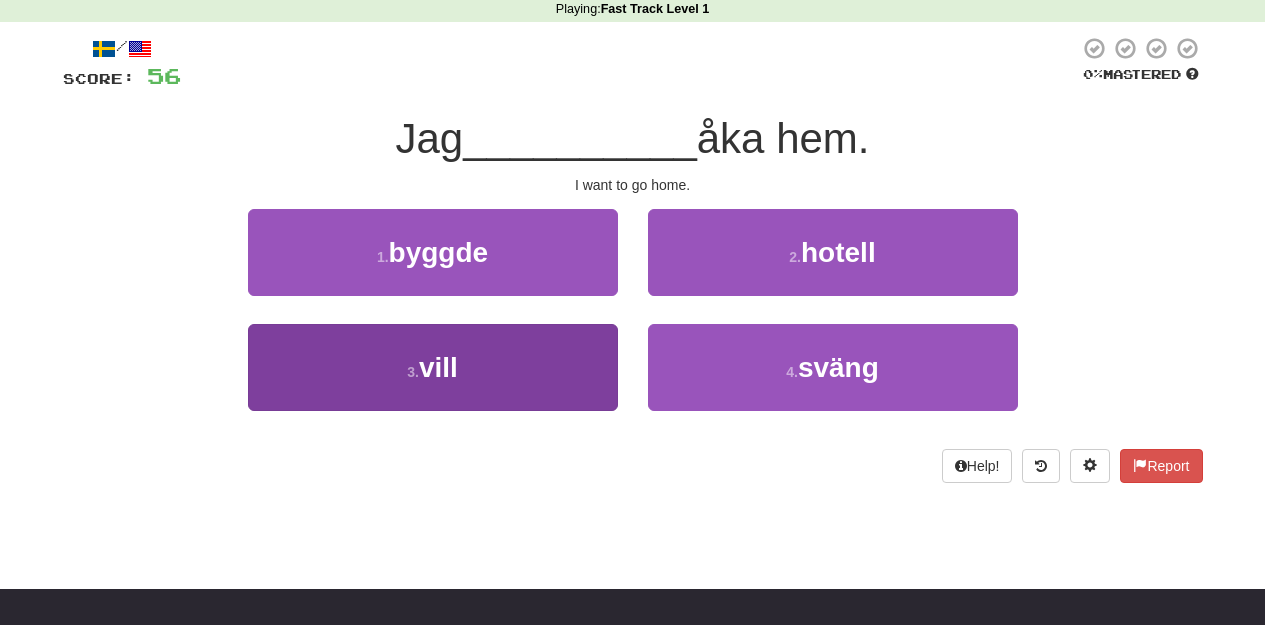 click on "3 .  vill" at bounding box center (433, 367) 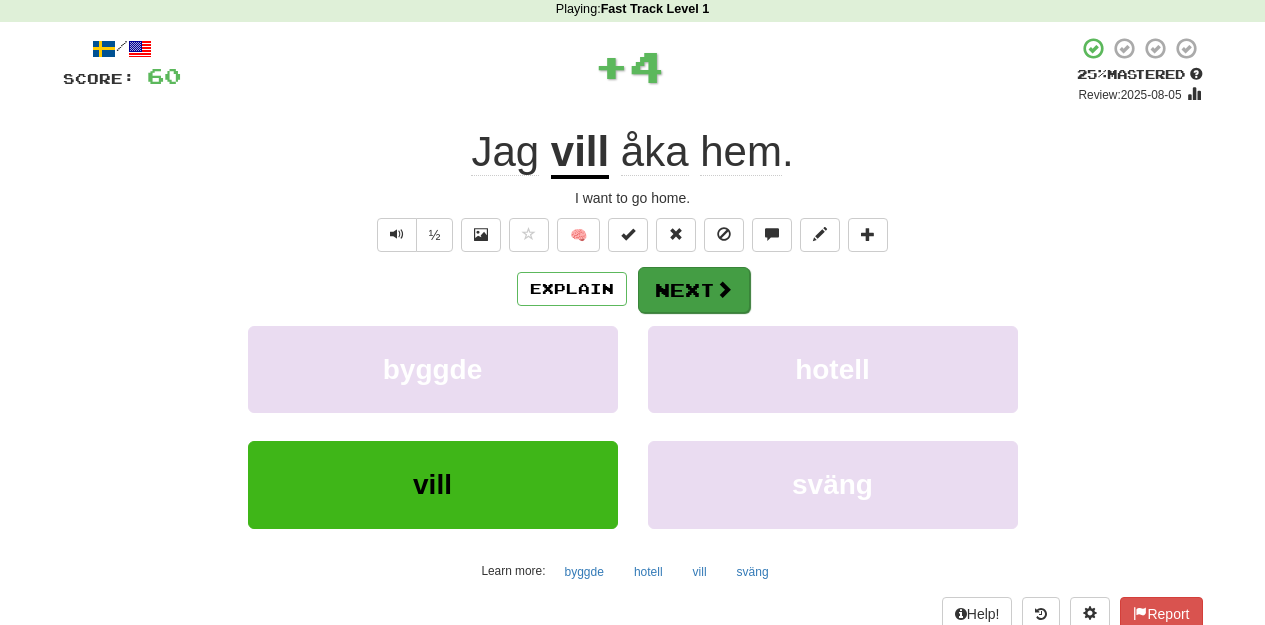 click on "Next" at bounding box center [694, 290] 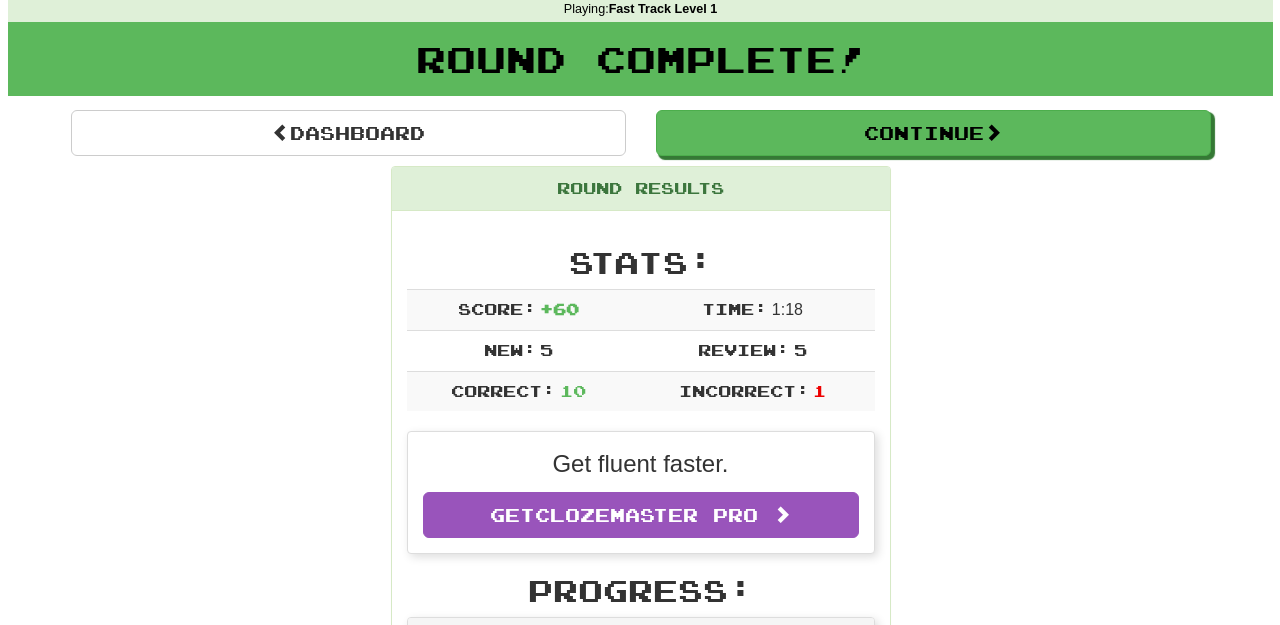 scroll, scrollTop: 117, scrollLeft: 0, axis: vertical 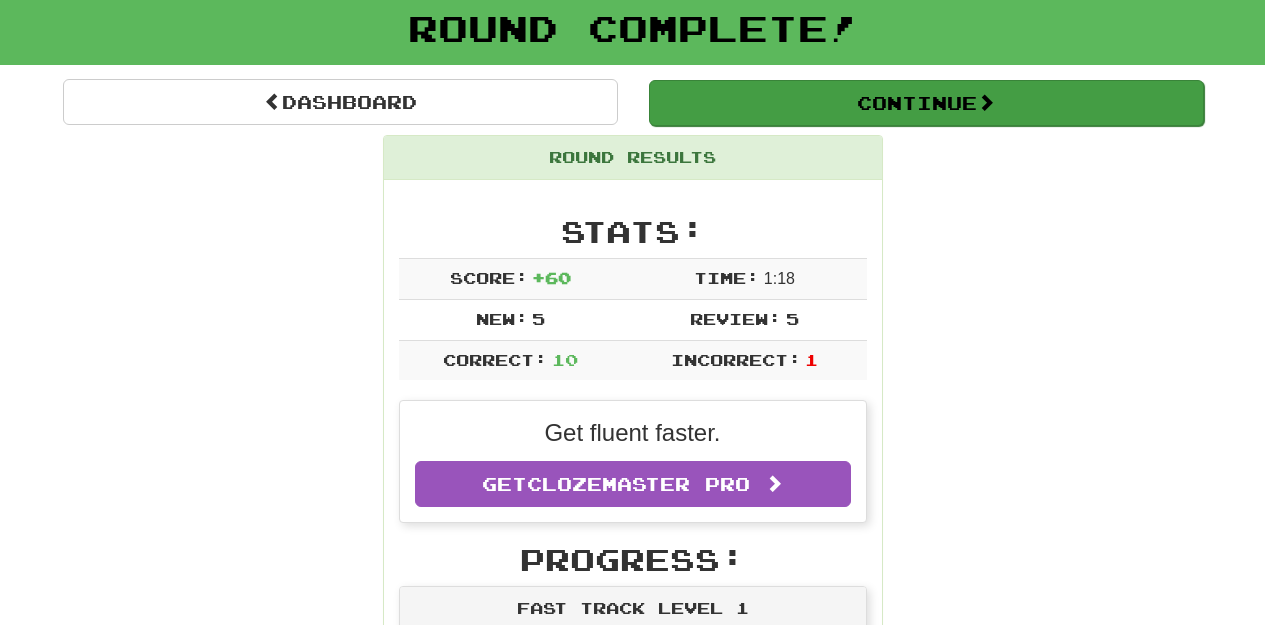 click on "Continue" at bounding box center [926, 103] 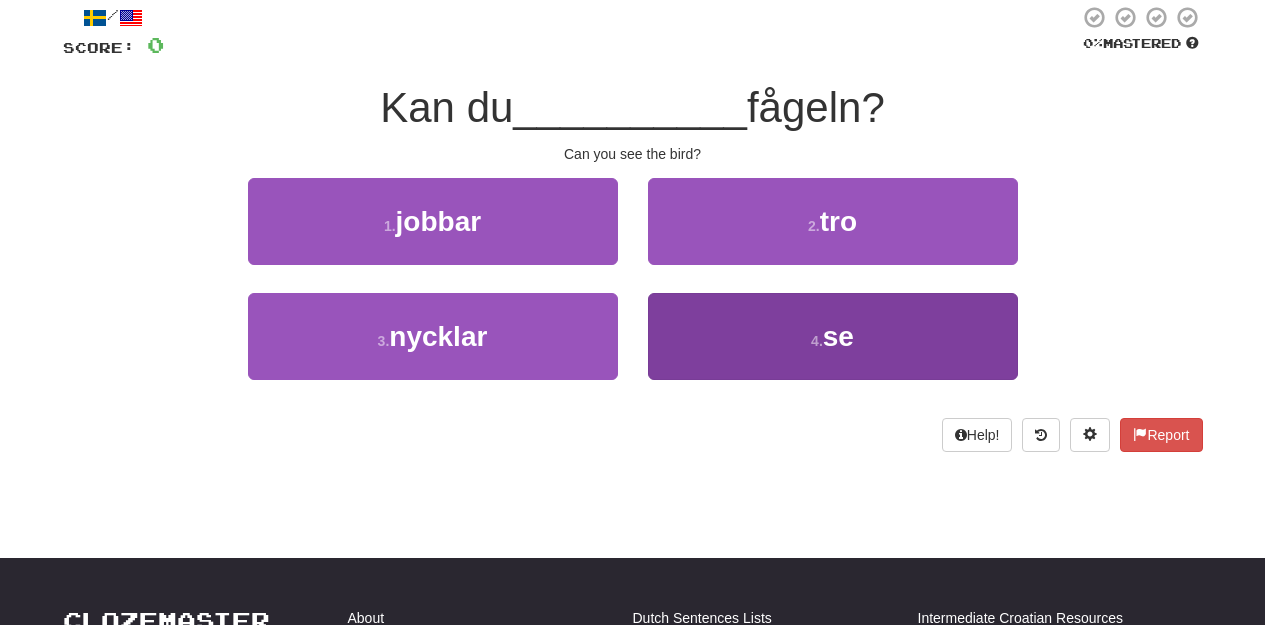 click on "4 .  se" at bounding box center [833, 336] 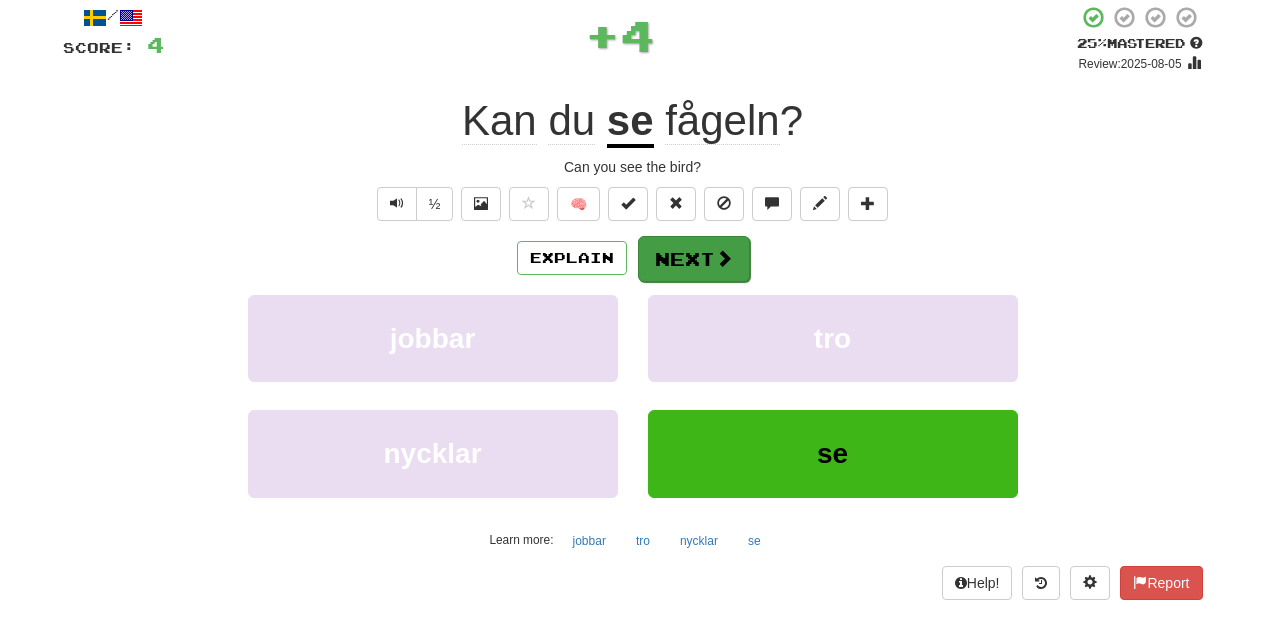 click on "Next" at bounding box center (694, 259) 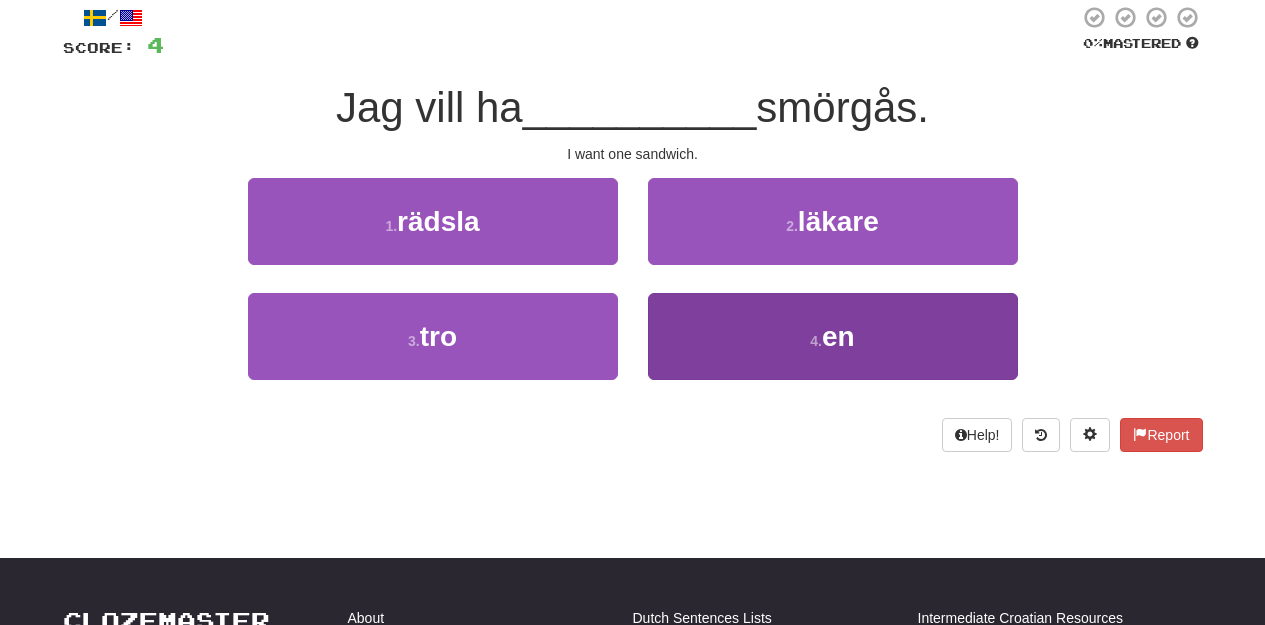 click on "4 .  en" at bounding box center (833, 336) 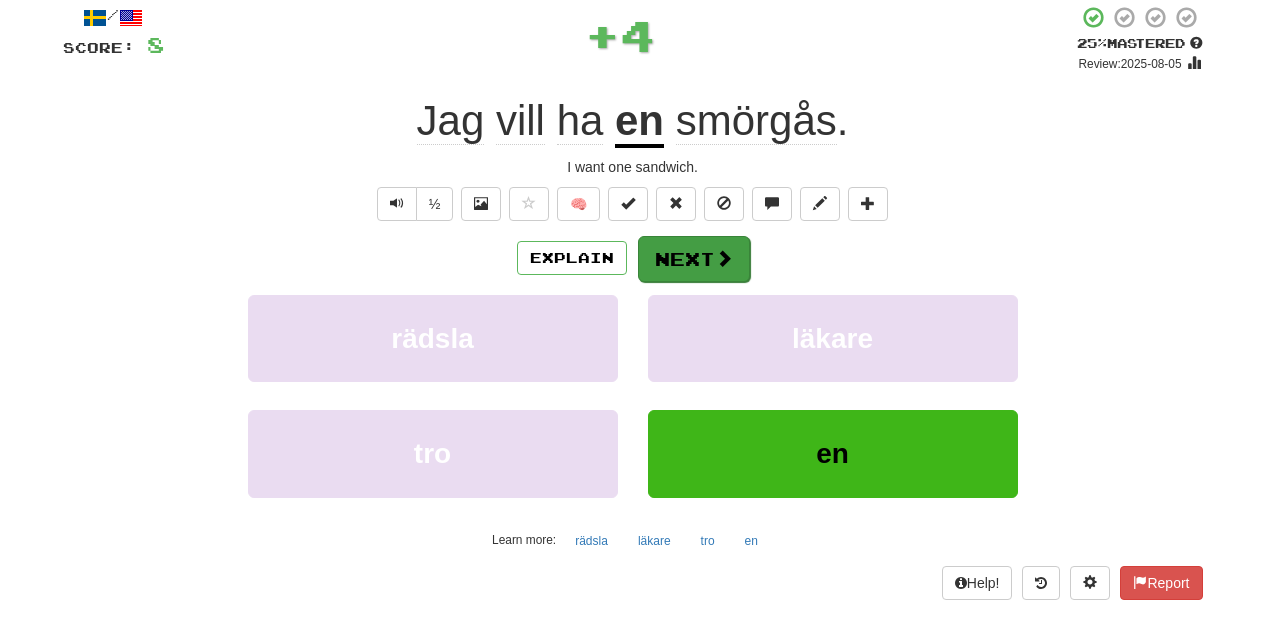 click on "Next" at bounding box center (694, 259) 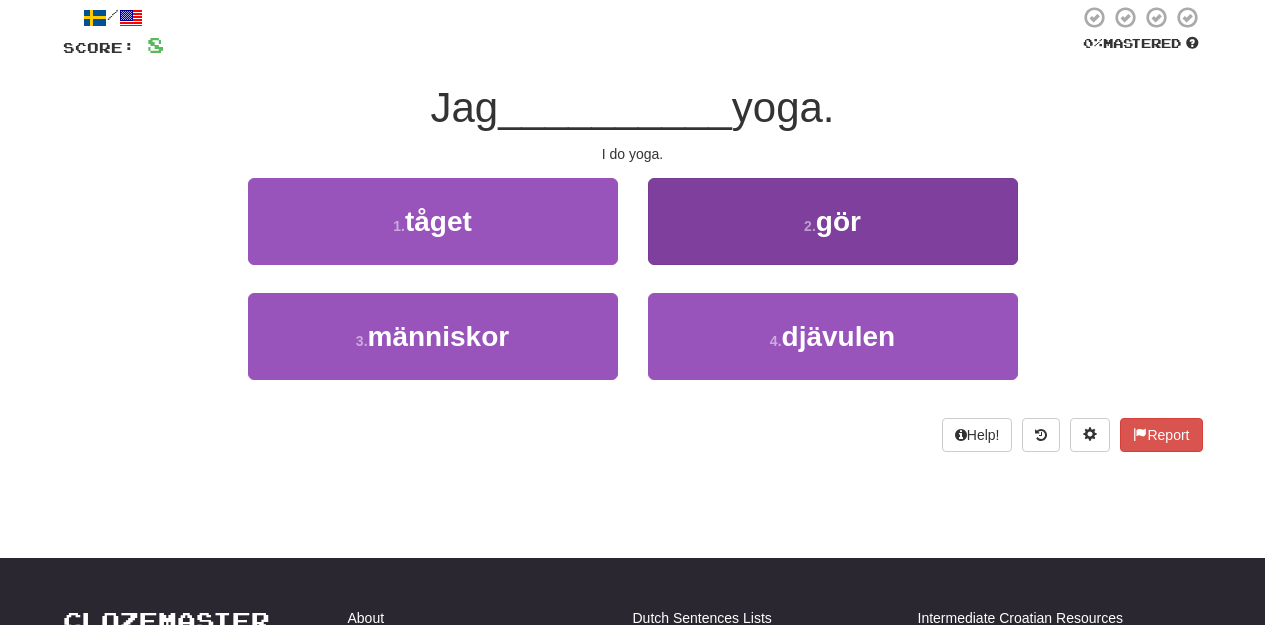 click on "2 .  gör" at bounding box center [833, 221] 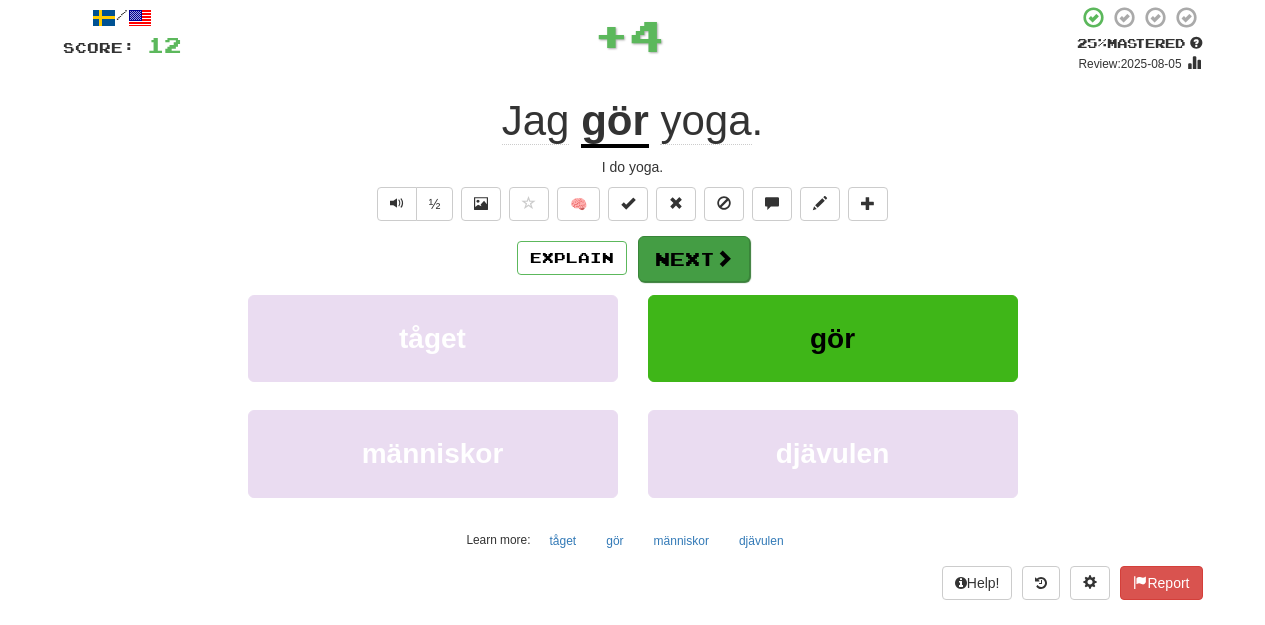 click on "Next" at bounding box center (694, 259) 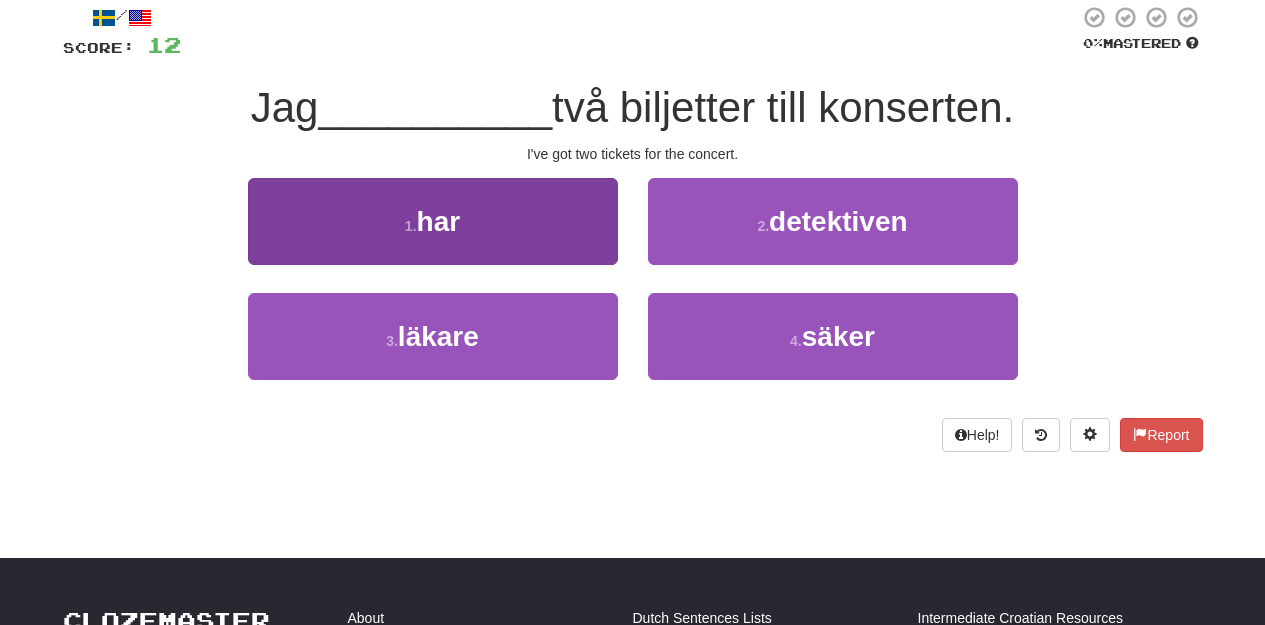 click on "1 .  har" at bounding box center [433, 221] 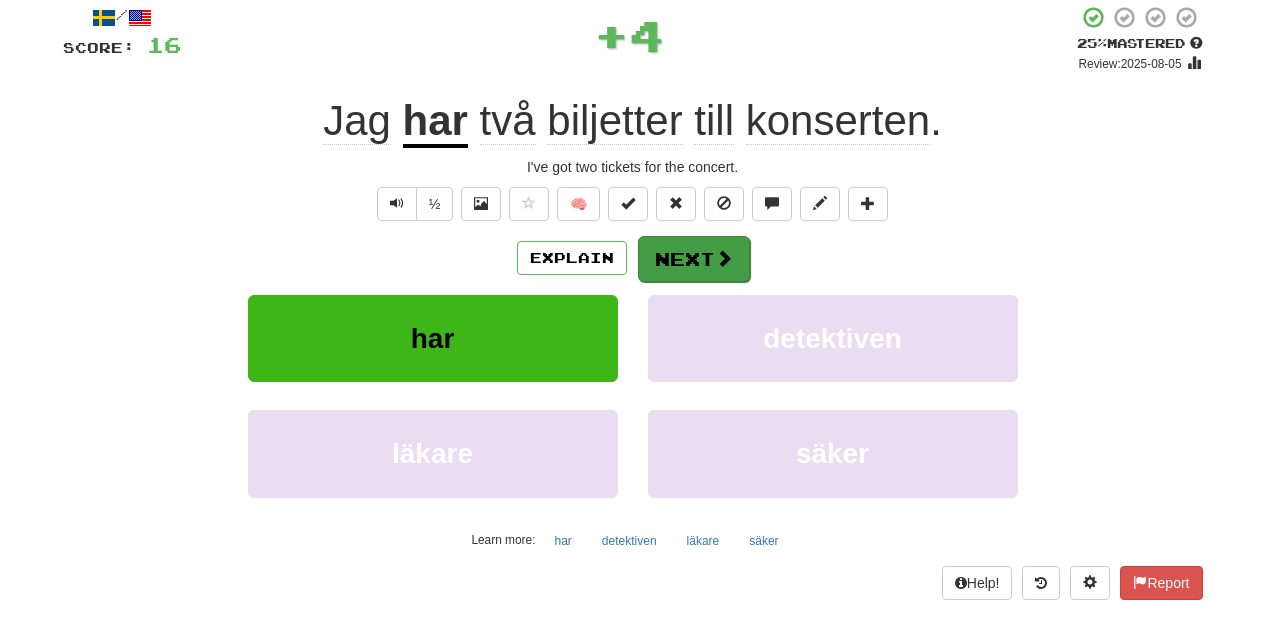 click on "Next" at bounding box center [694, 259] 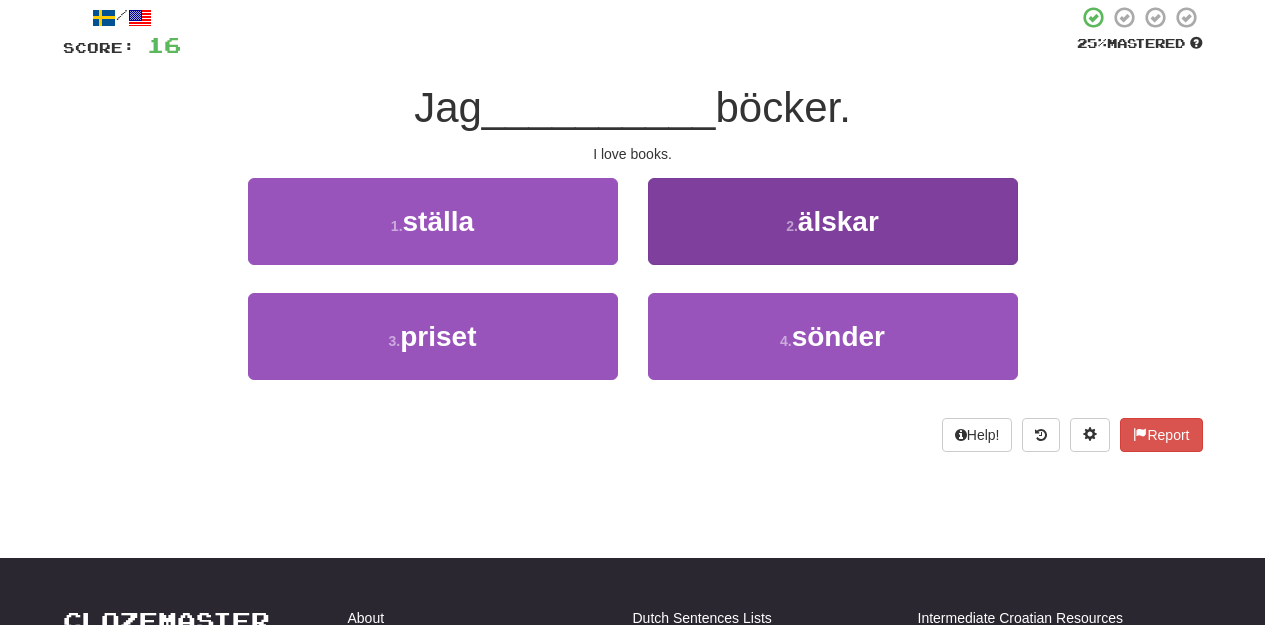 click on "2 .  älskar" at bounding box center (833, 221) 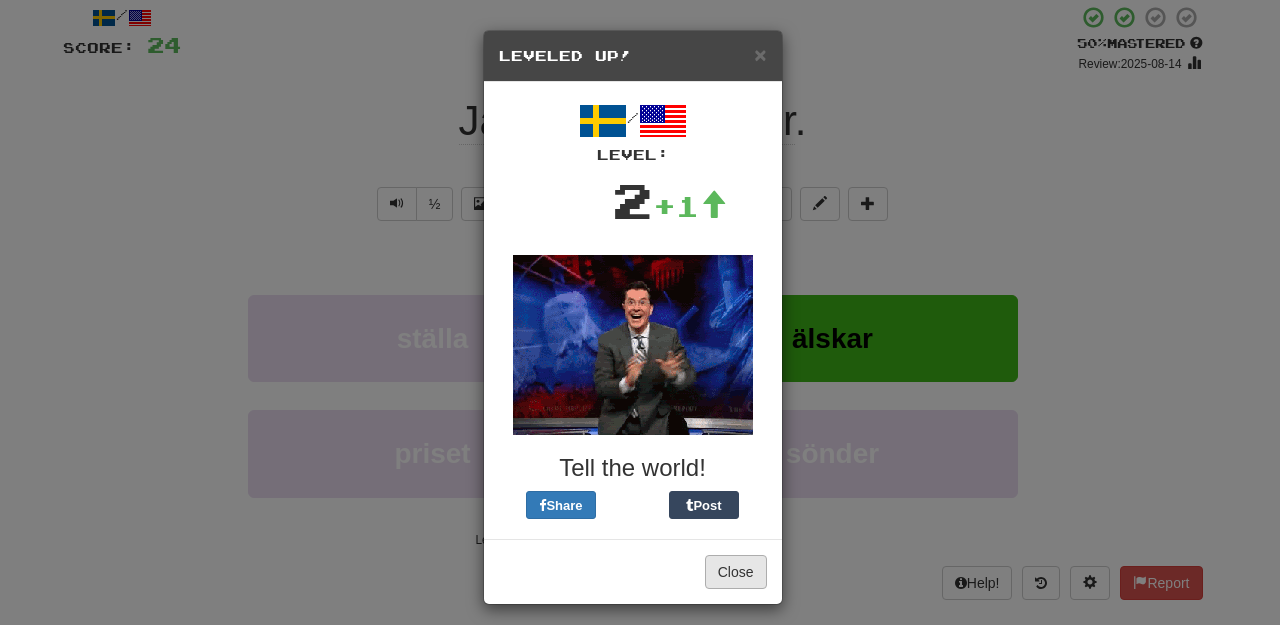 click on "Close" at bounding box center (736, 572) 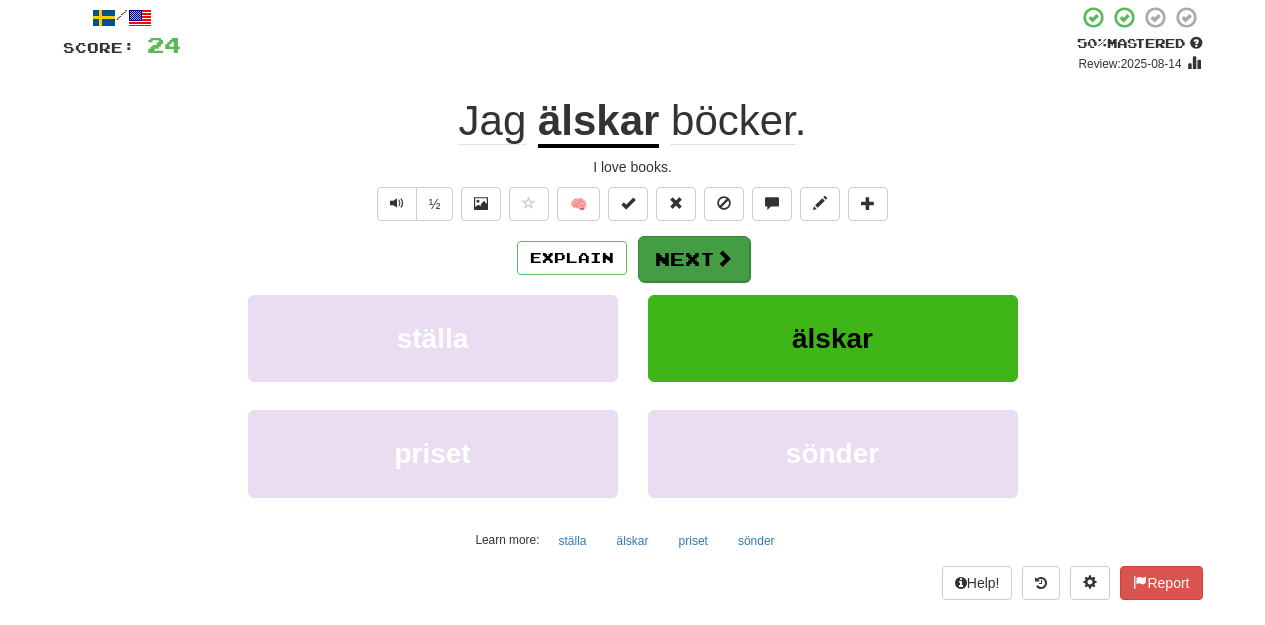 click on "Next" at bounding box center [694, 259] 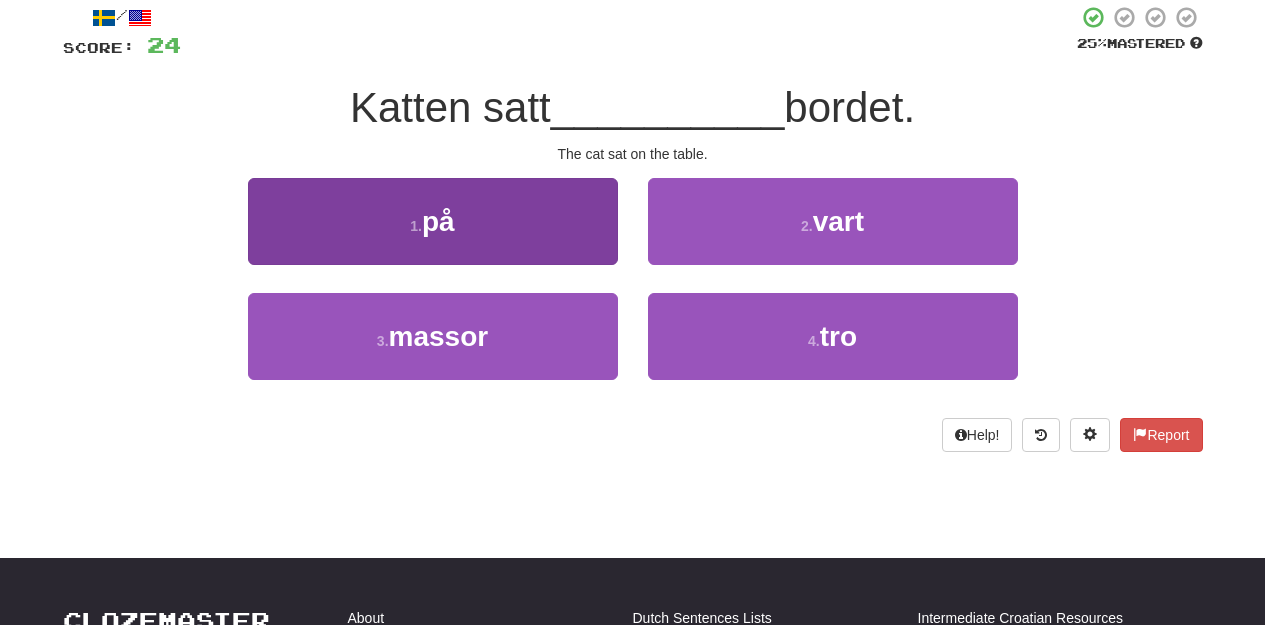 click on "1 .  på" at bounding box center [433, 221] 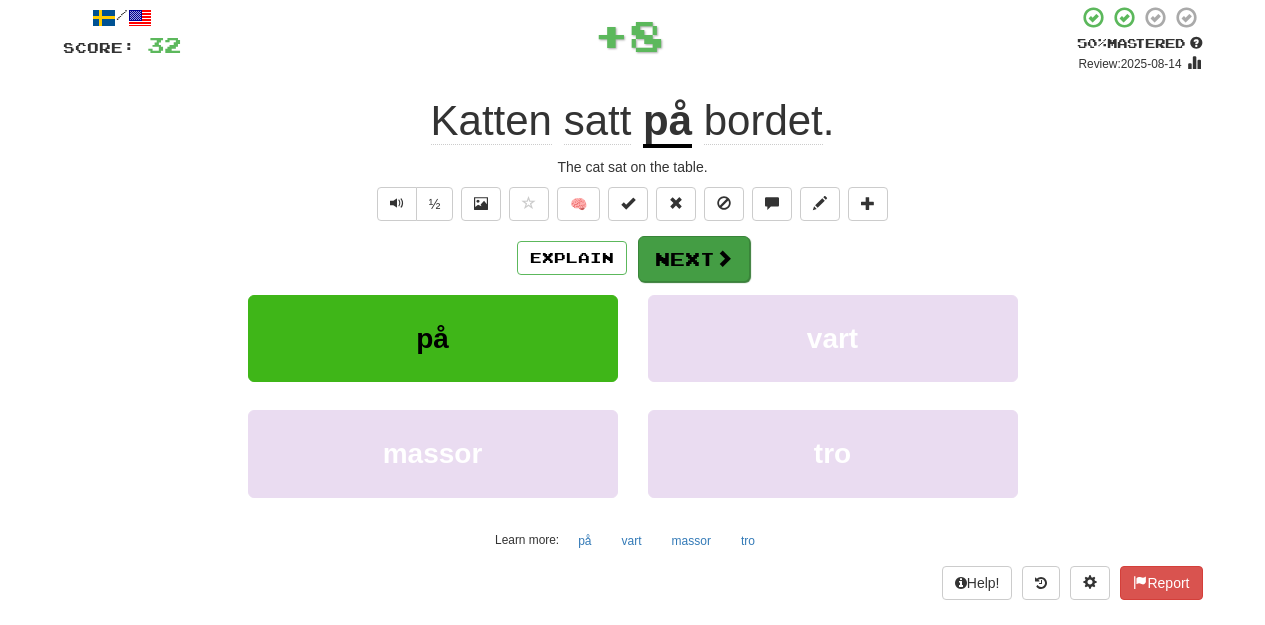 click on "Next" at bounding box center (694, 259) 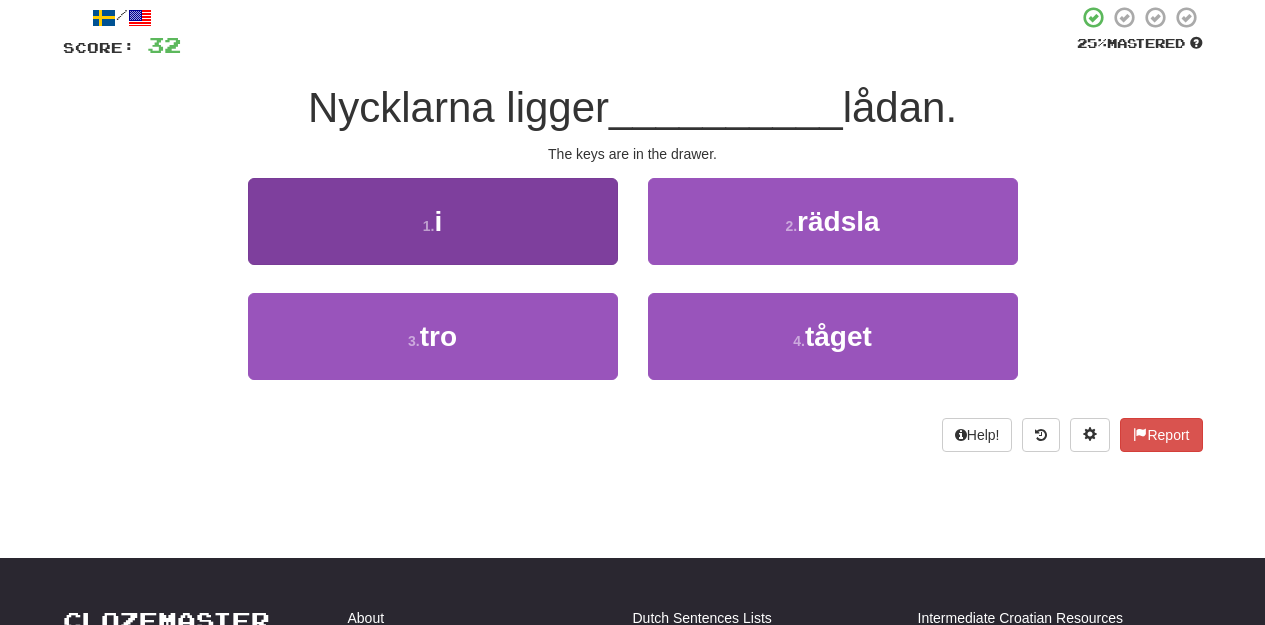click on "1 .  i" at bounding box center [433, 221] 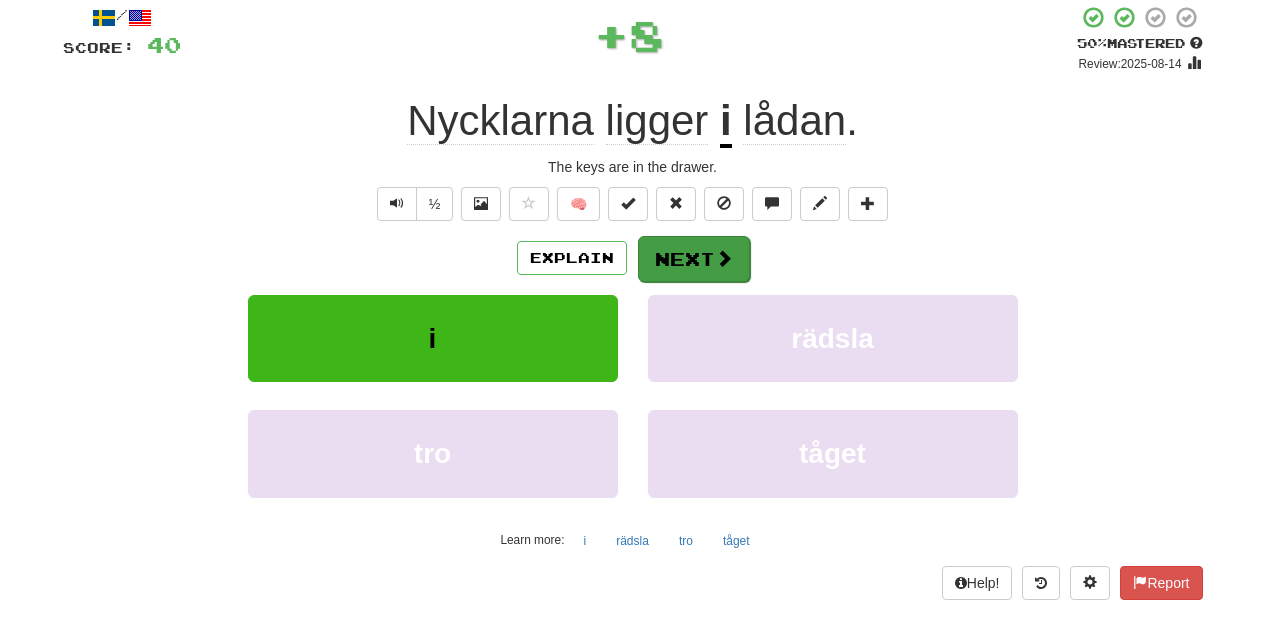 click at bounding box center (724, 258) 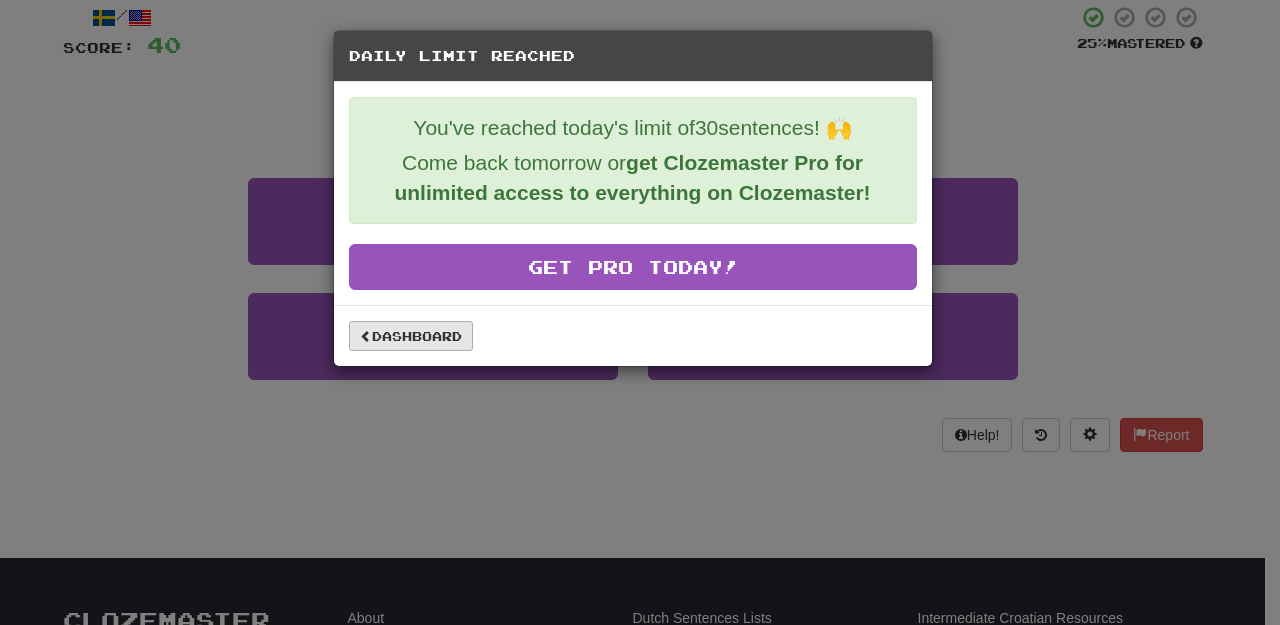 click on "Dashboard" at bounding box center [411, 336] 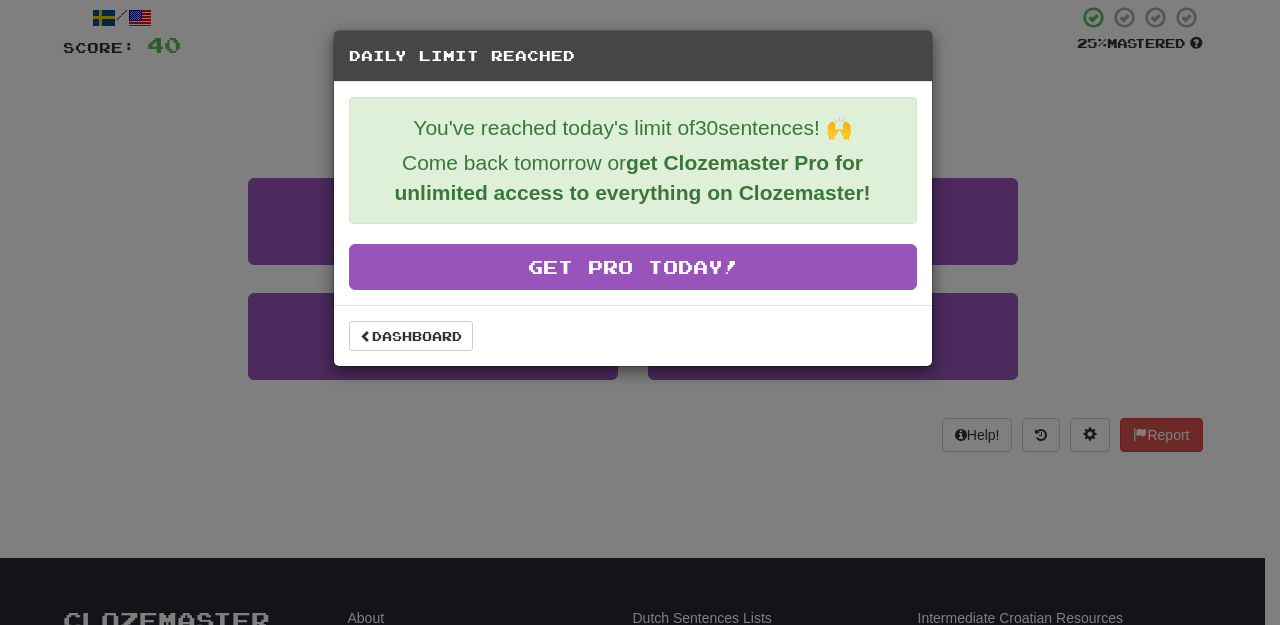 click on "Daily Limit Reached You've reached today's limit of  30  sentences! 🙌  Come back tomorrow or  get Clozemaster Pro for unlimited access to everything on Clozemaster! Get Pro Today! Dashboard" at bounding box center (640, 312) 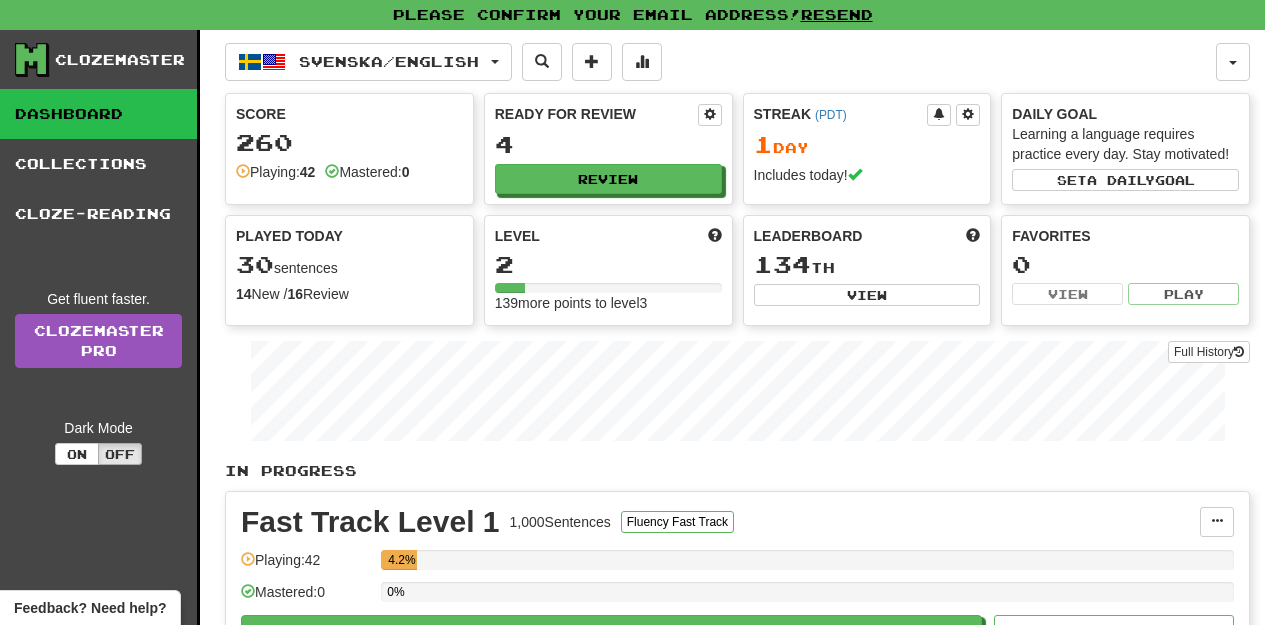 scroll, scrollTop: 0, scrollLeft: 0, axis: both 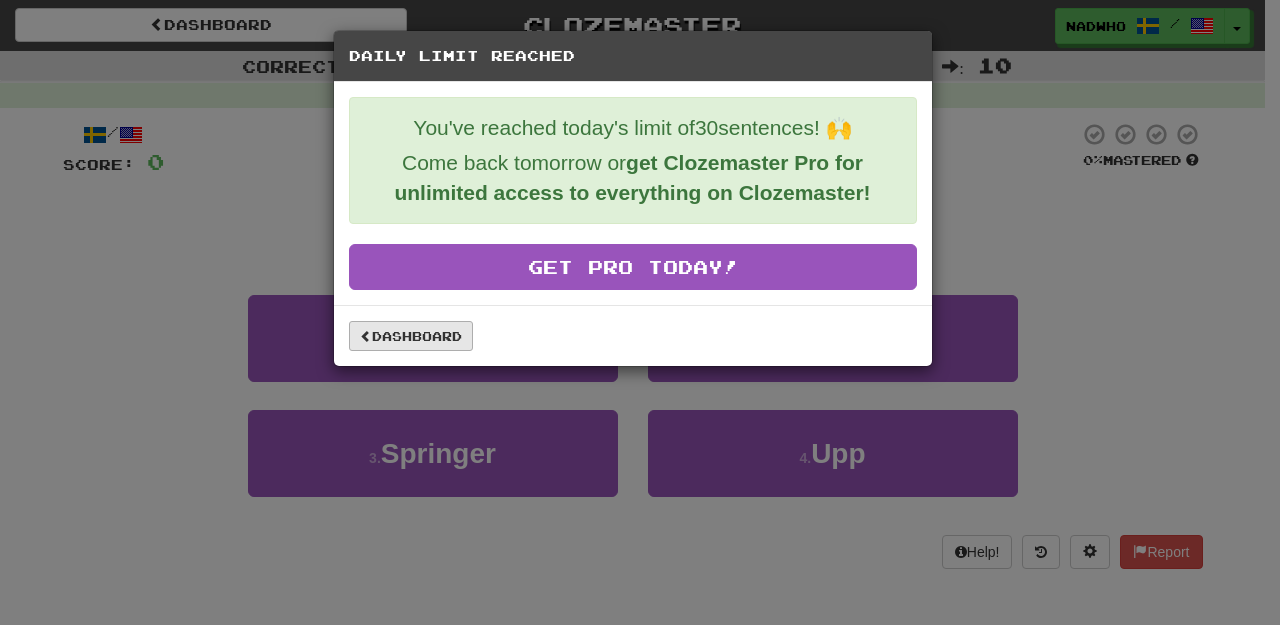 click on "Dashboard" at bounding box center (411, 336) 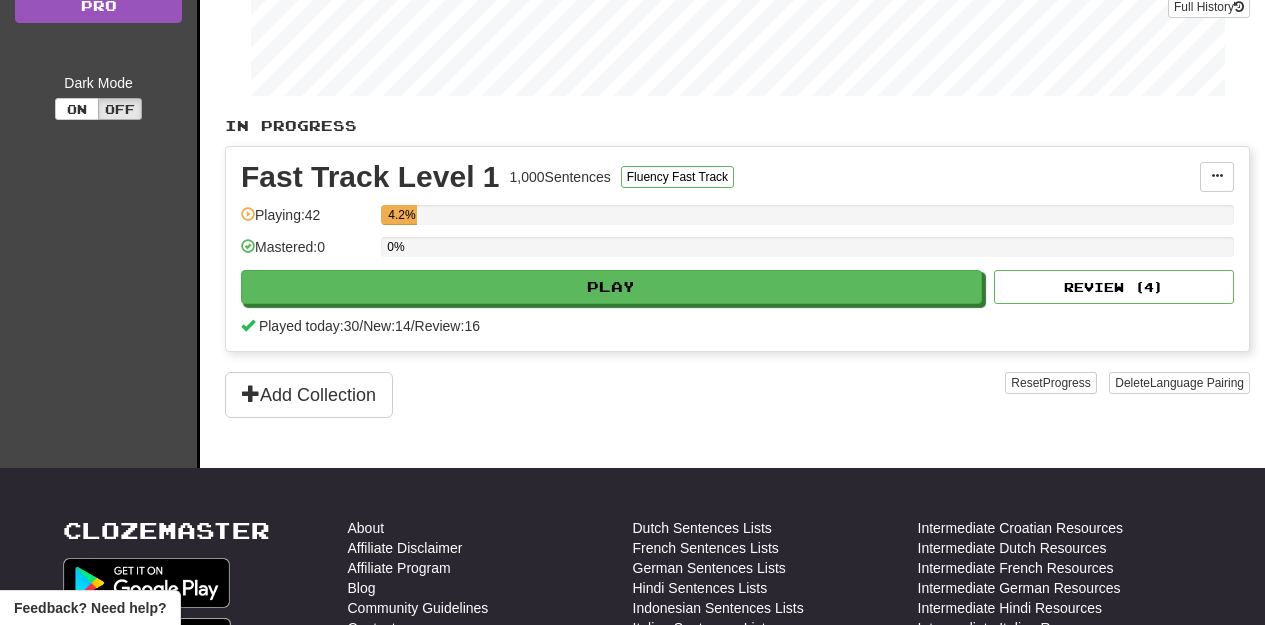 scroll, scrollTop: 321, scrollLeft: 0, axis: vertical 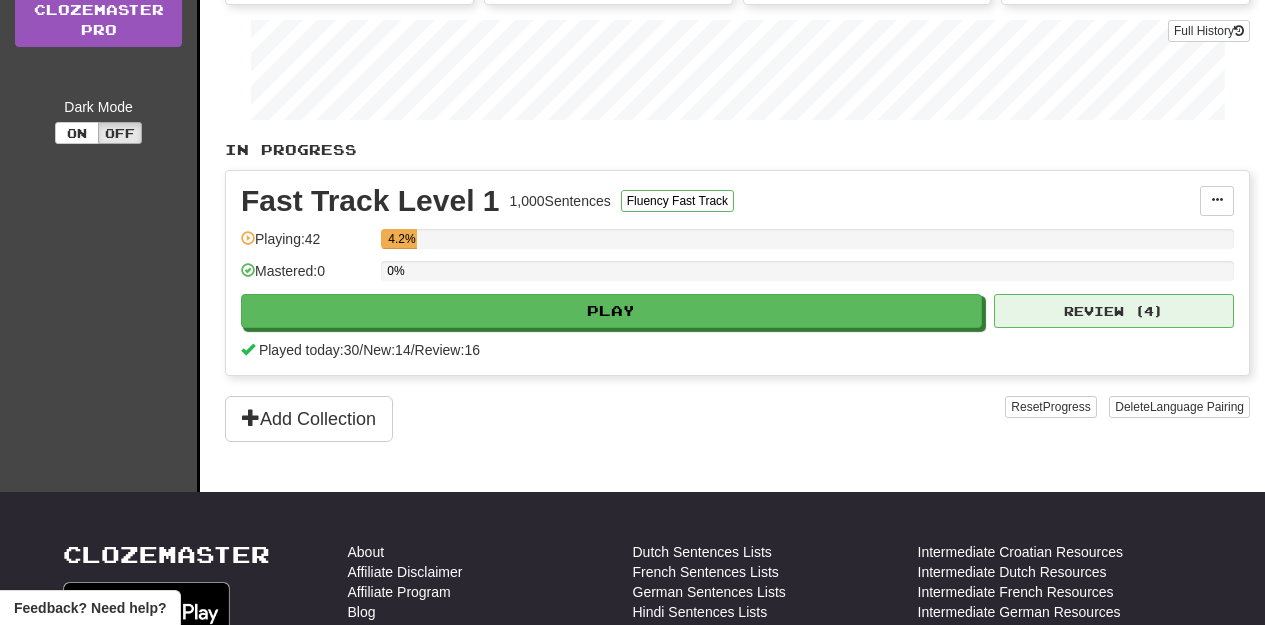 click on "Review ( 4 )" at bounding box center [1114, 311] 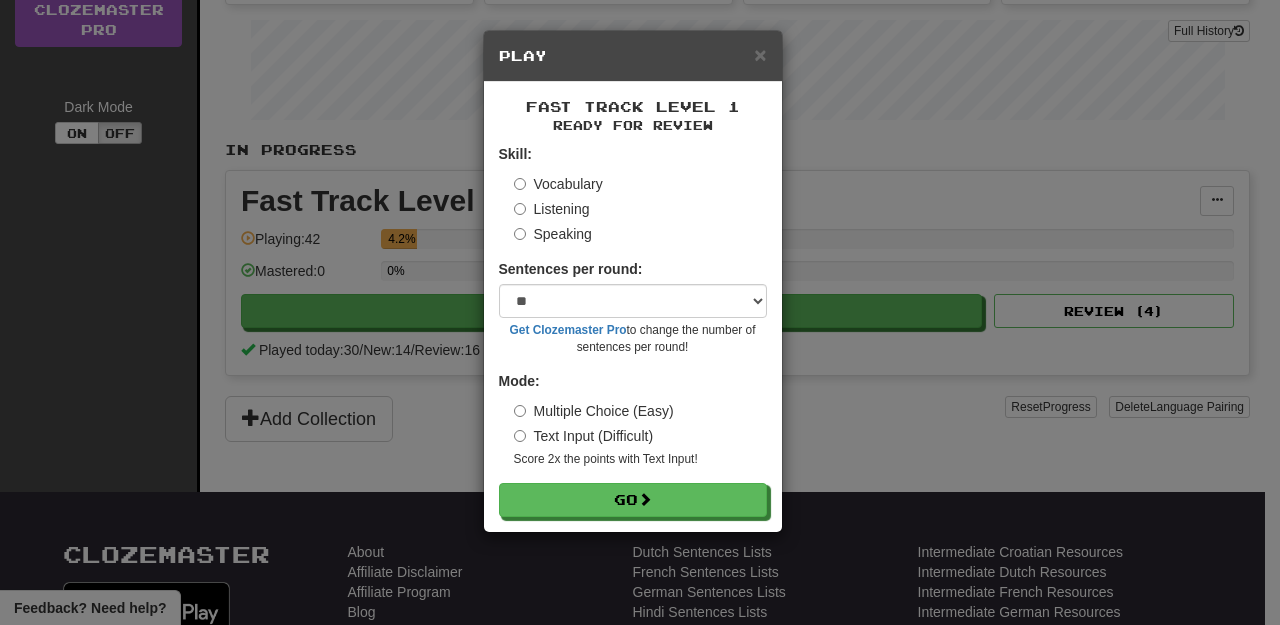 click on "Play" at bounding box center (633, 56) 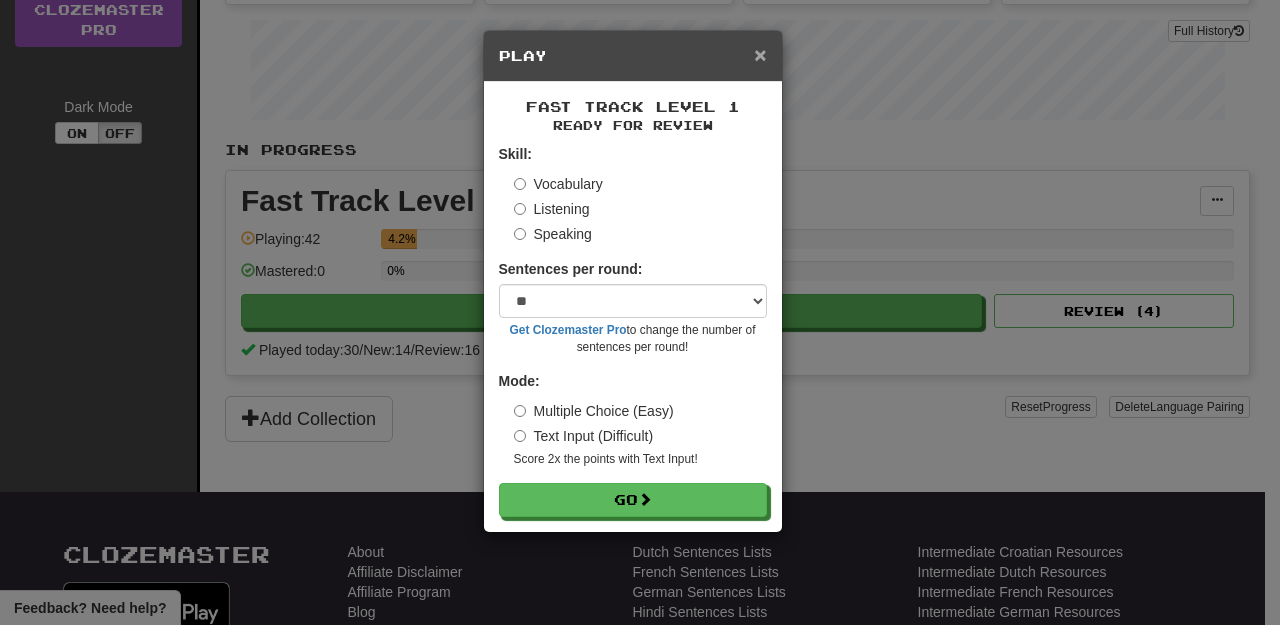 click on "×" at bounding box center [760, 54] 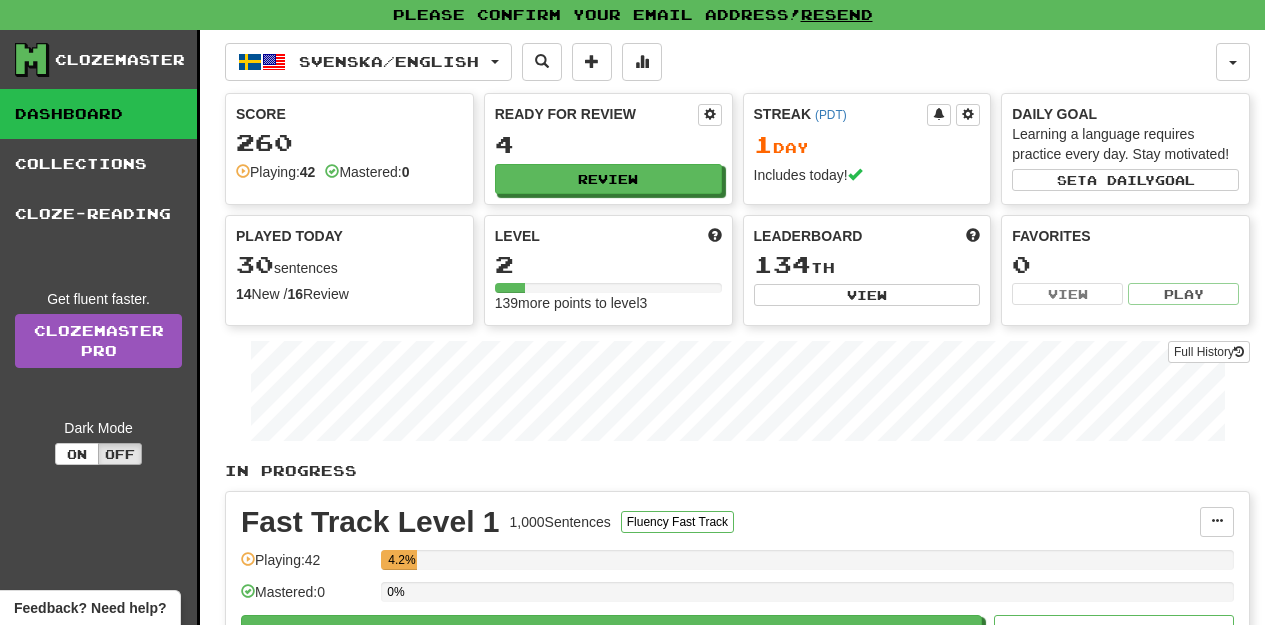 scroll, scrollTop: 0, scrollLeft: 0, axis: both 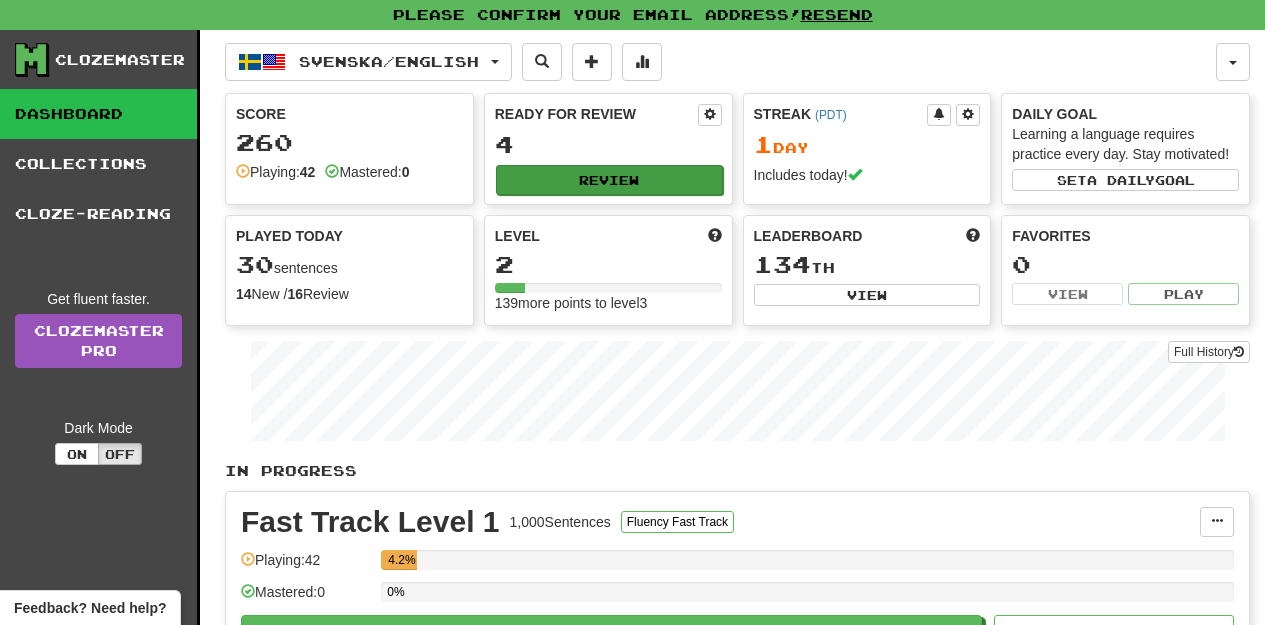 click on "Review" at bounding box center (609, 180) 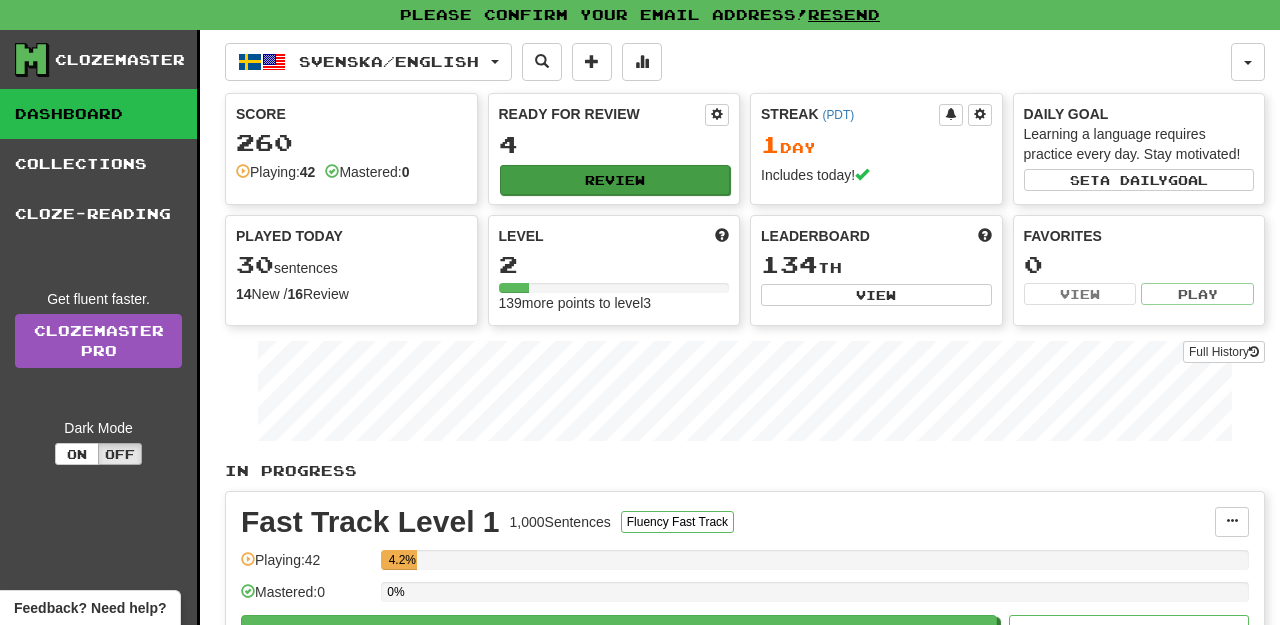 select on "**" 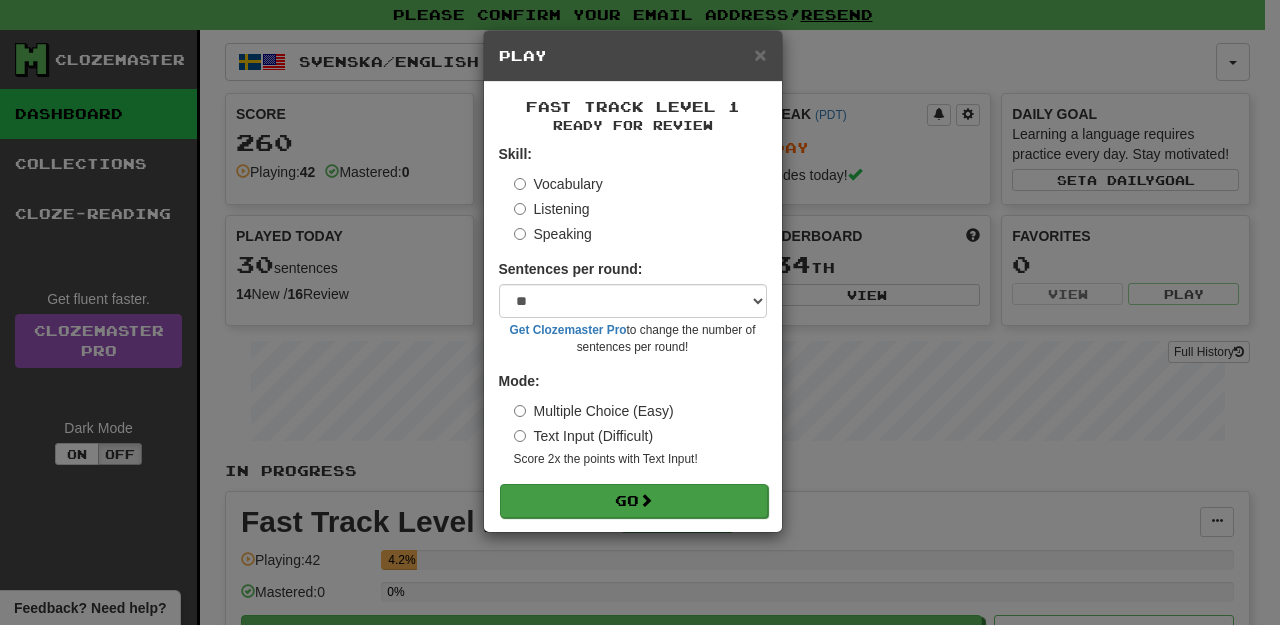 click on "Go" at bounding box center (634, 501) 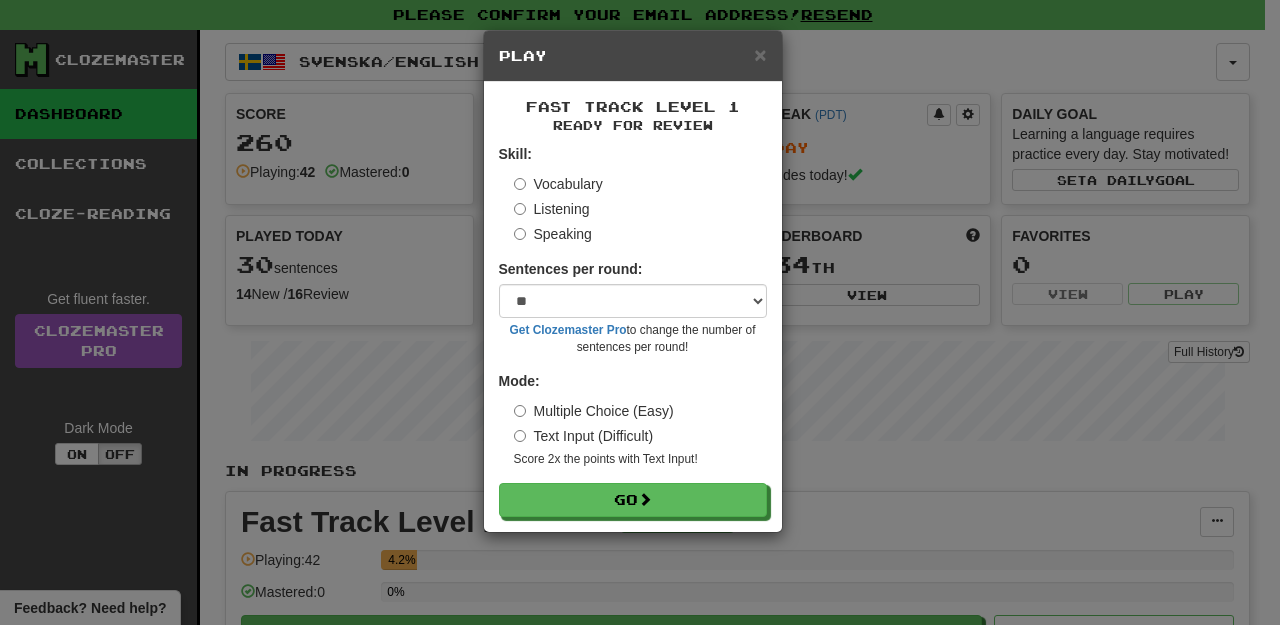 click on "Play" at bounding box center (633, 56) 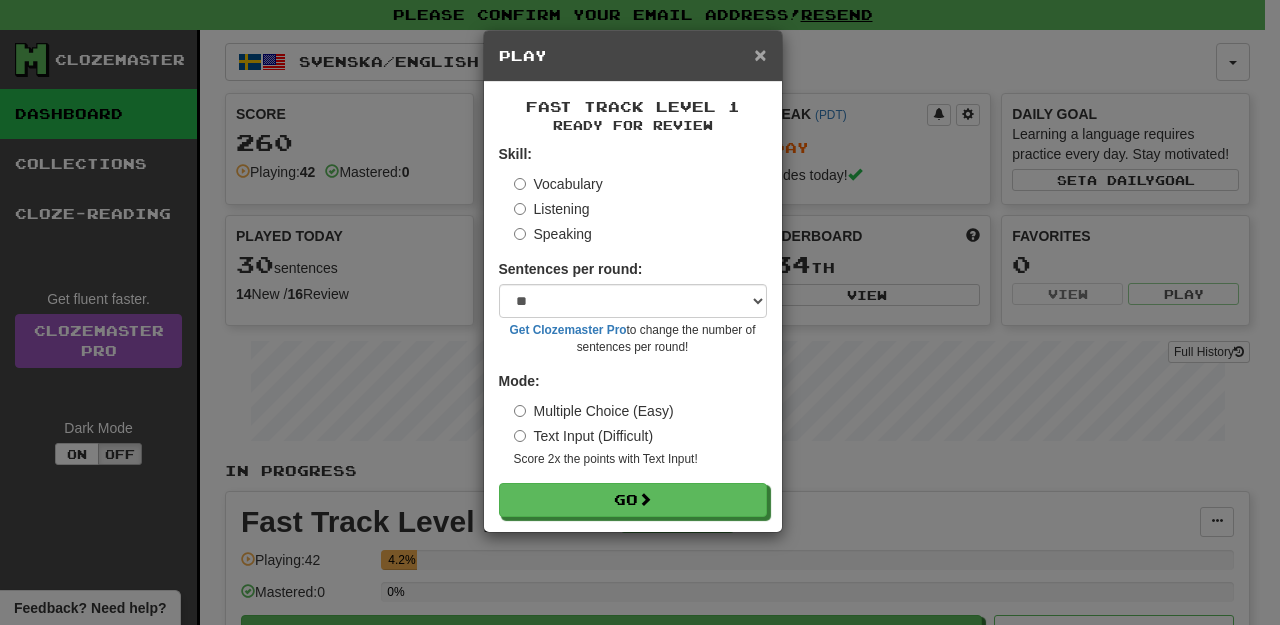 click on "×" at bounding box center (760, 54) 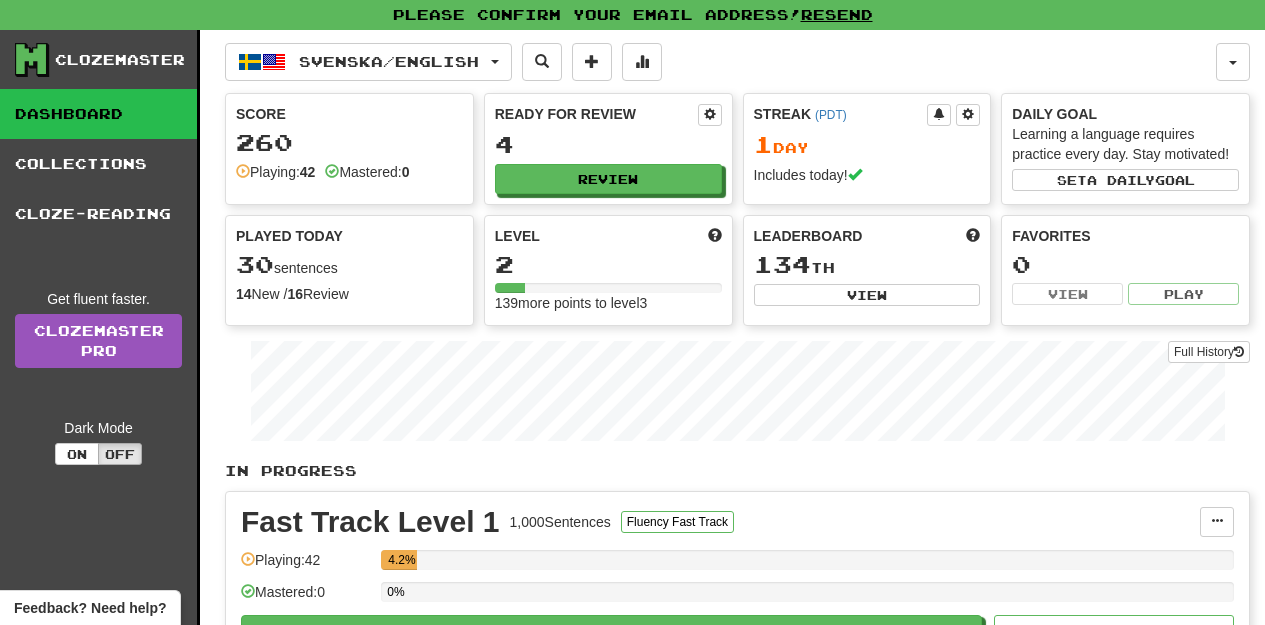 click on "Clozemaster Dashboard Collections Cloze-Reading Get fluent faster. Clozemaster Pro Dark Mode On Off Dashboard Collections Pro Cloze-Reading Svenska  /  English Svenska  /  English Streak:  1   Review:  4 Points today:  152  Language Pairing Username: Nadwho Edit  Account  Notifications  Activity Feed  Profile  Leaderboard  Forum  Logout Score 260  Playing:  42  Mastered:  0 Ready for Review 4   Review Streak   ( PDT ) 1  Day Includes today!  Daily Goal Learning a language requires practice every day. Stay motivated! Set  a daily  goal Played Today 30  sentences 14  New /  16  Review Full History  Level 2 139  more points to level  3 Leaderboard 134 th View Favorites 0 View Play Full History  In Progress Fast Track Level 1 1,000  Sentences Fluency Fast Track Manage Sentences Unpin from Dashboard  Playing:  42 4.2%  Mastered:  0 0% Play Review ( 4 )   Played today:  30  /  New:  14  /  Review:  16  Add Collection Reset  Progress Delete  Language Pairing Dark Mode On Off" at bounding box center [632, 396] 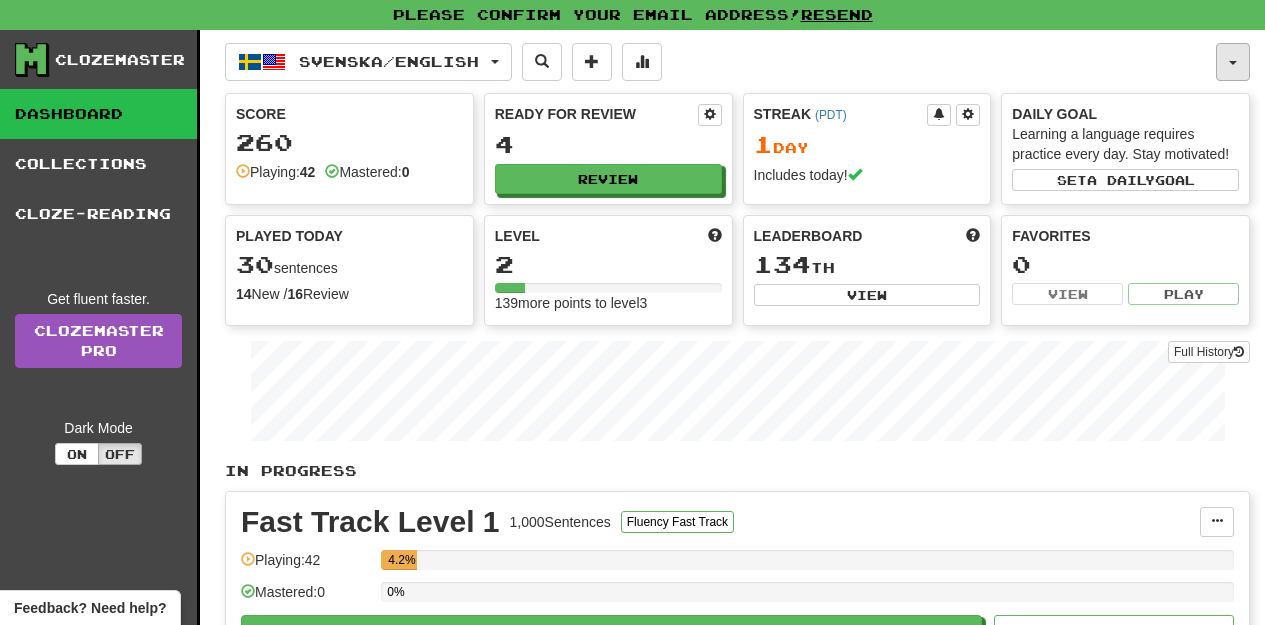 click at bounding box center [1233, 62] 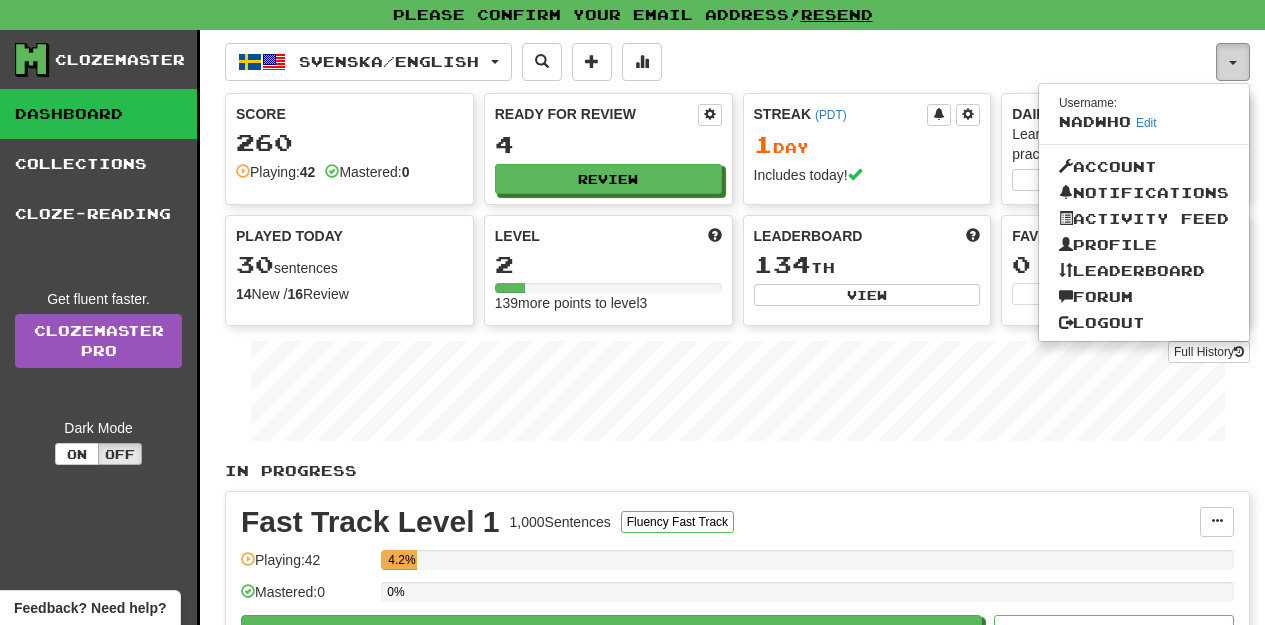 click at bounding box center (1233, 62) 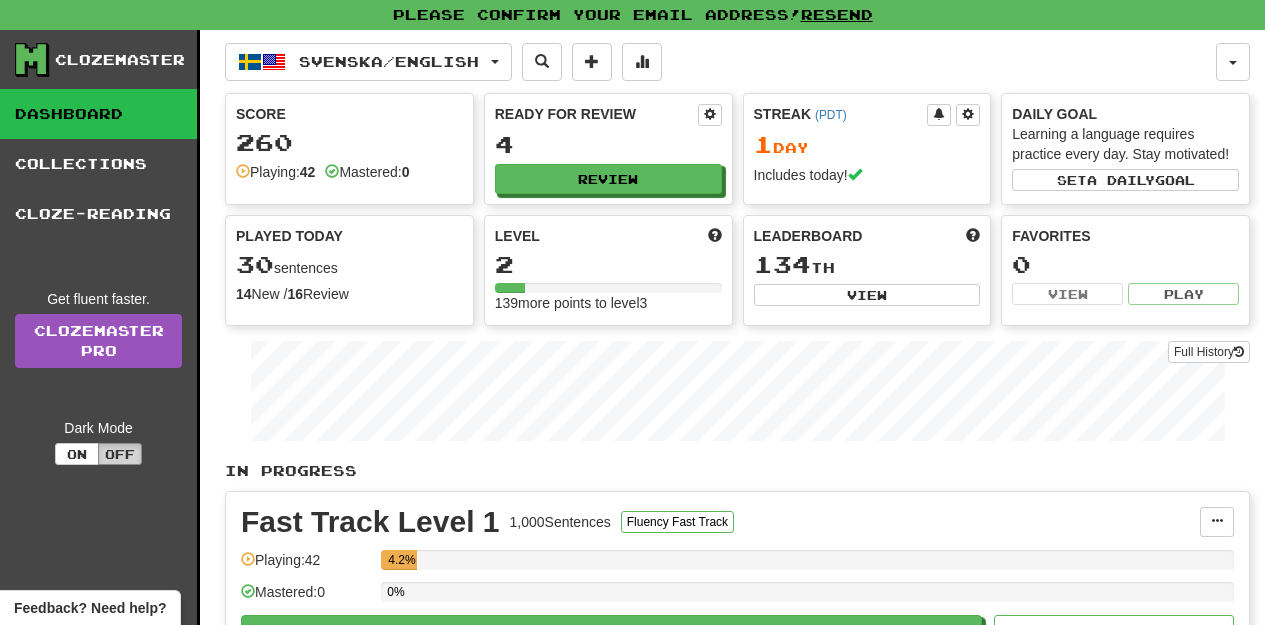 click on "Off" at bounding box center (120, 454) 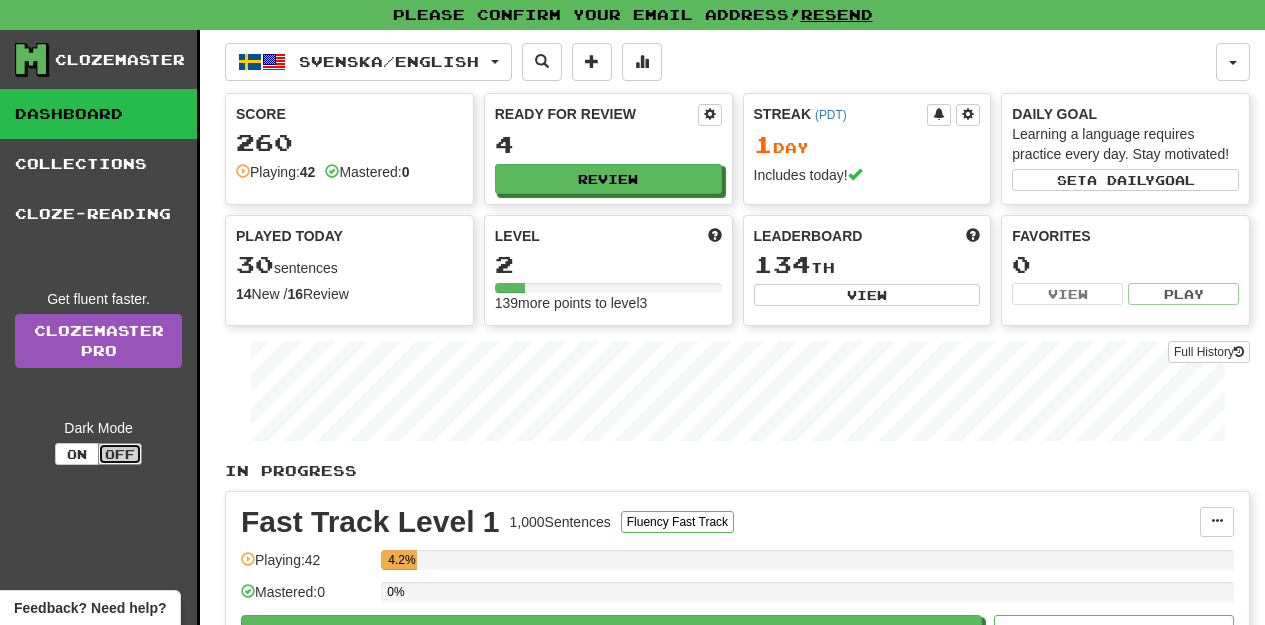 click on "Off" at bounding box center (120, 454) 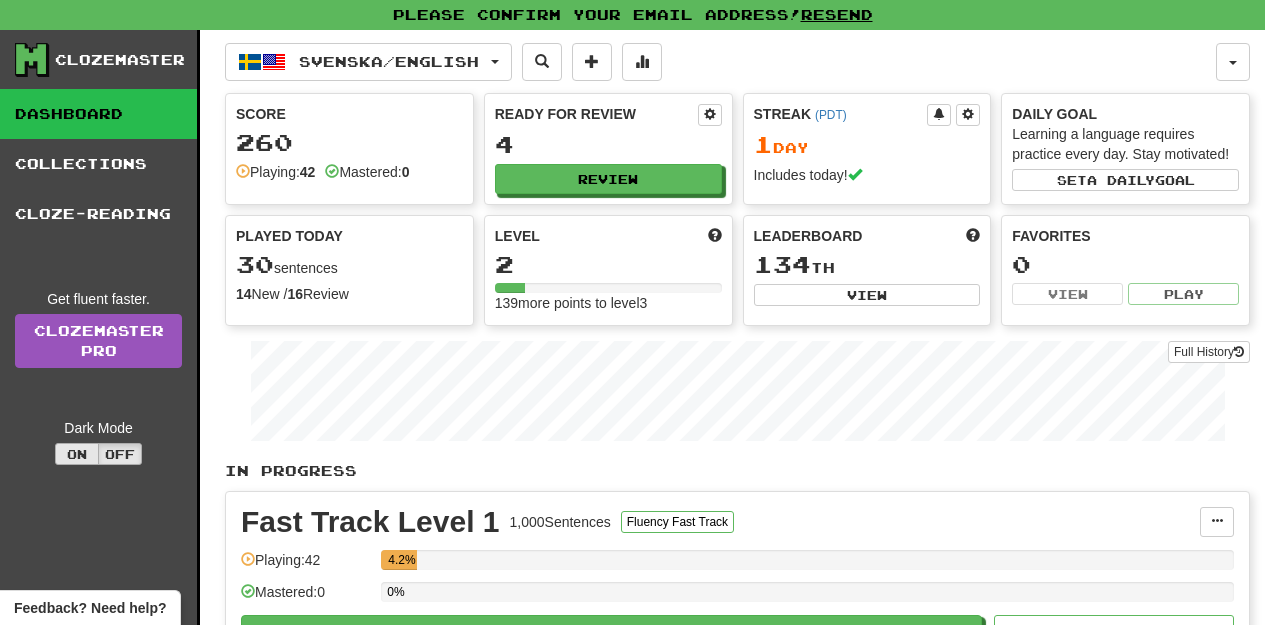click on "On" at bounding box center [77, 454] 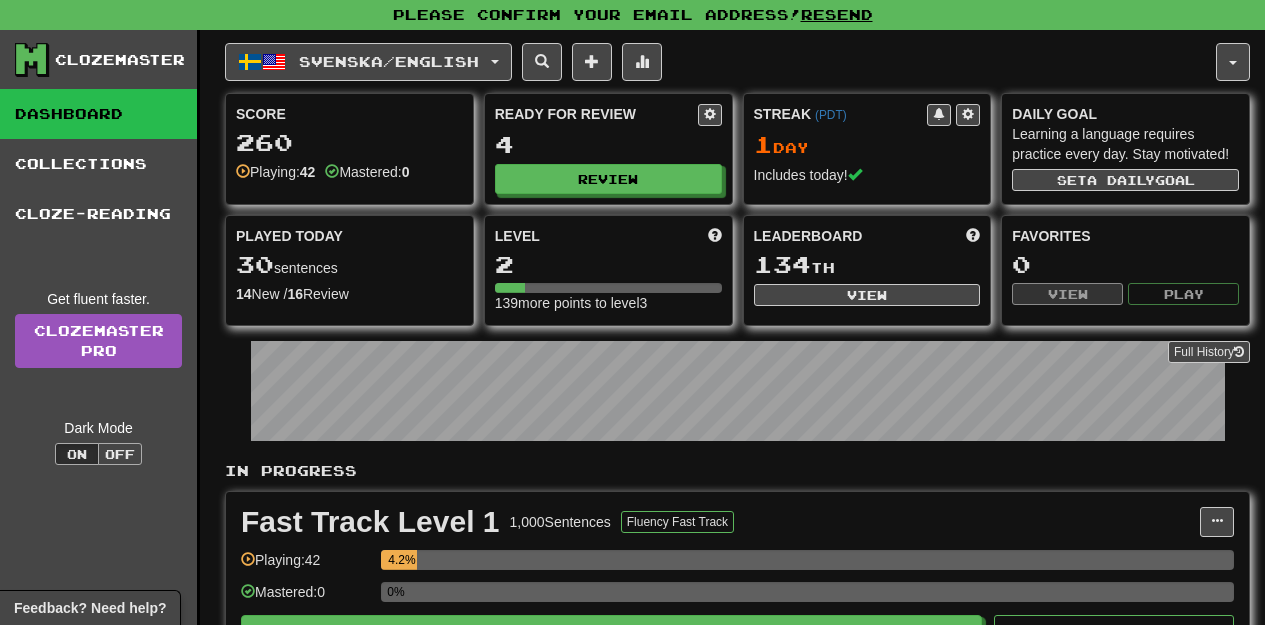 click on "Off" at bounding box center [120, 454] 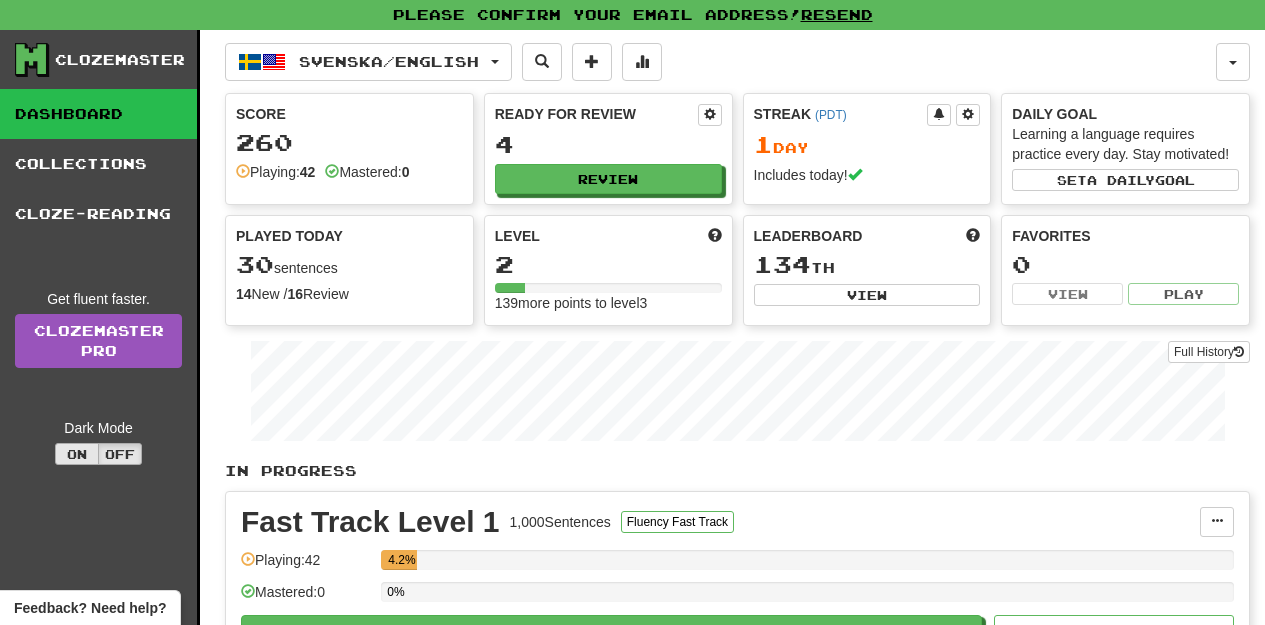 click on "On" at bounding box center [77, 454] 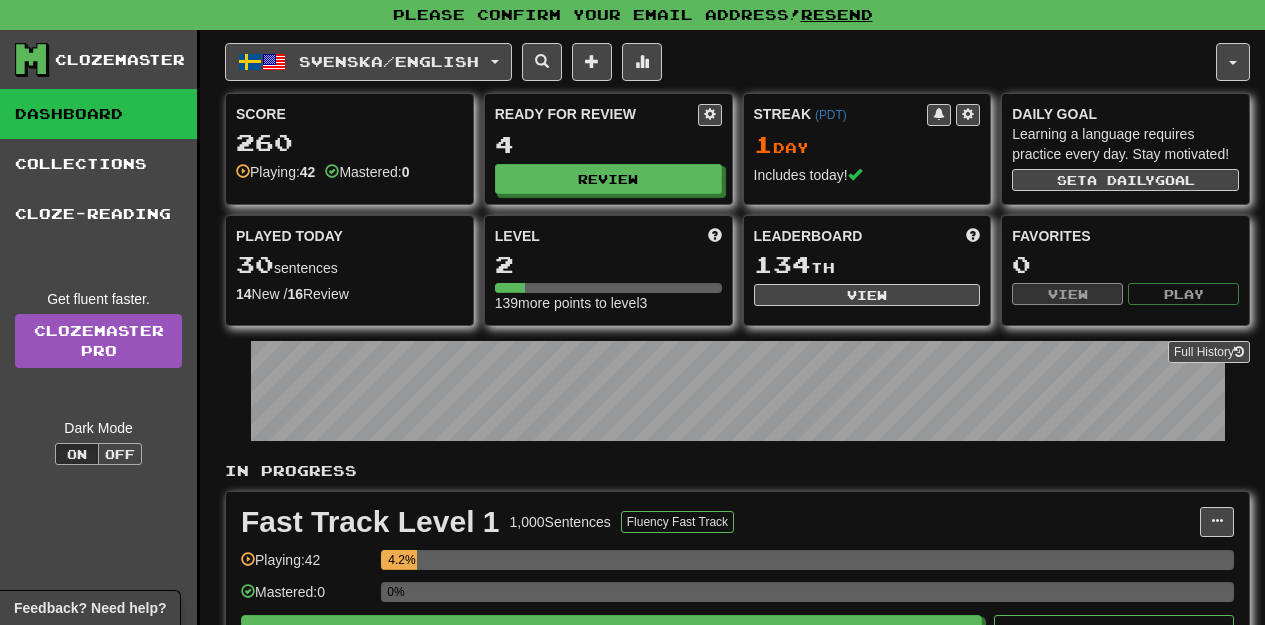 click on "Off" at bounding box center [120, 454] 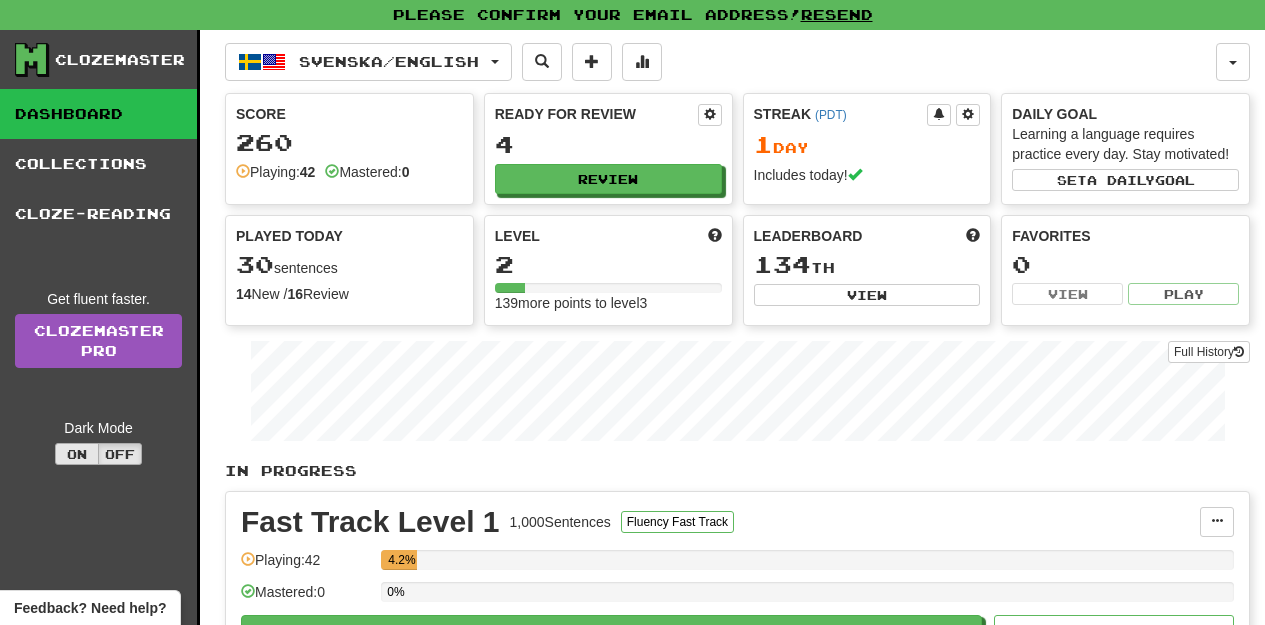 click on "On" at bounding box center (77, 454) 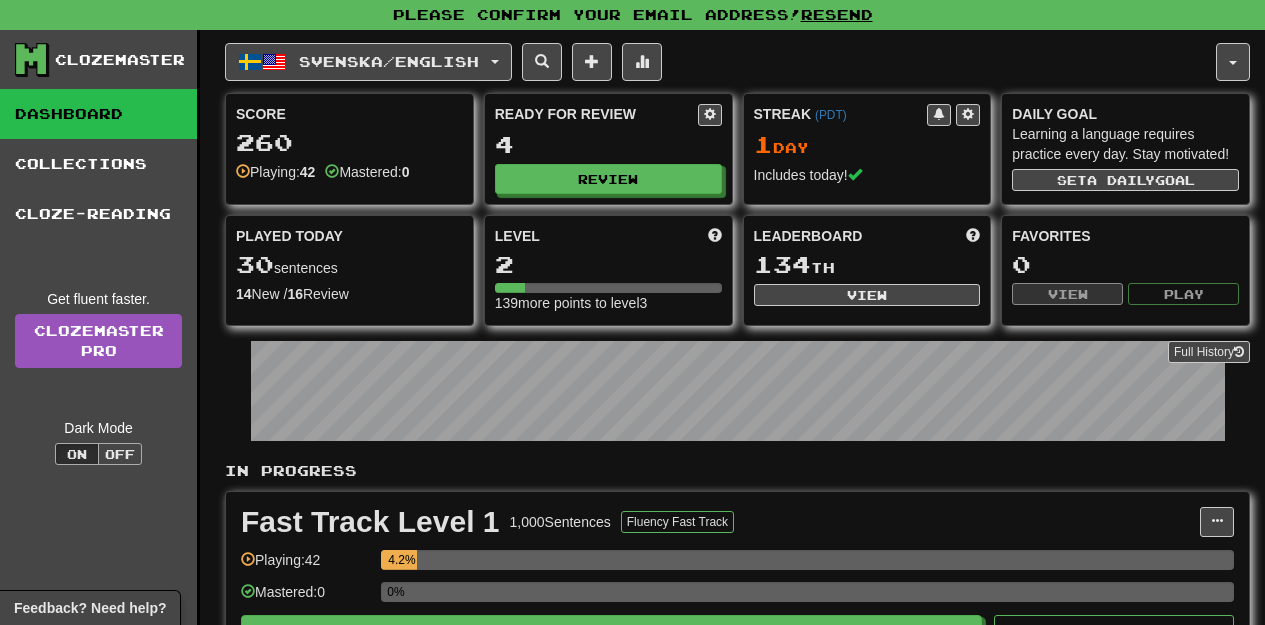 click on "Off" at bounding box center [120, 454] 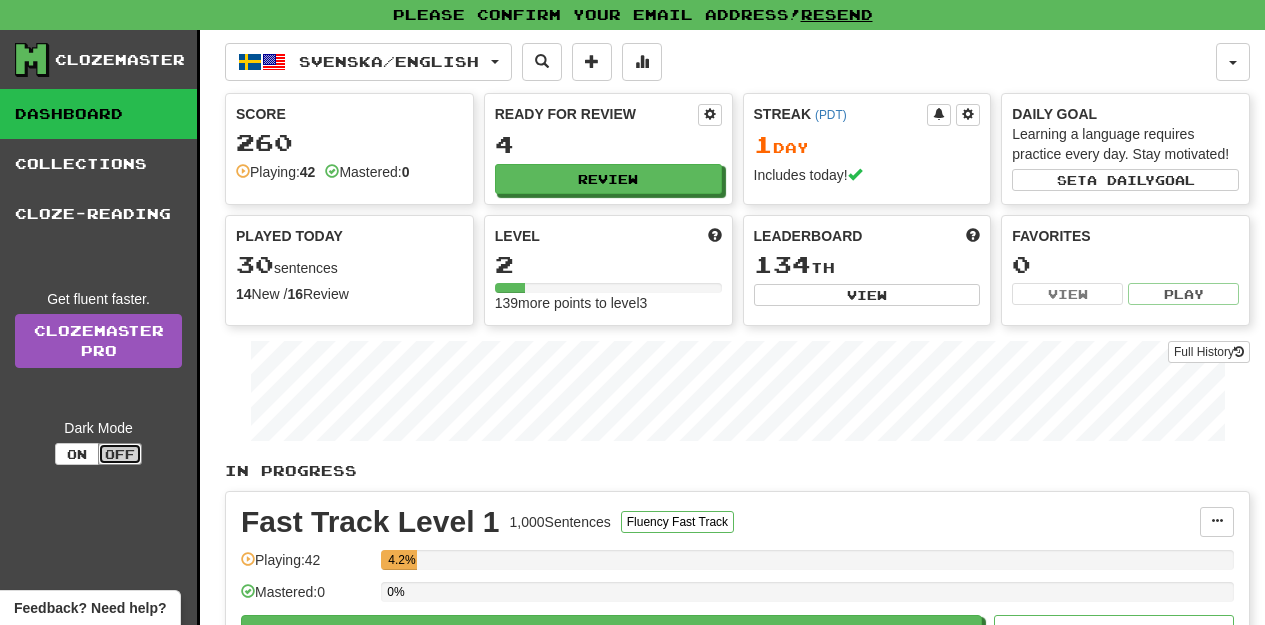 scroll, scrollTop: 0, scrollLeft: 0, axis: both 